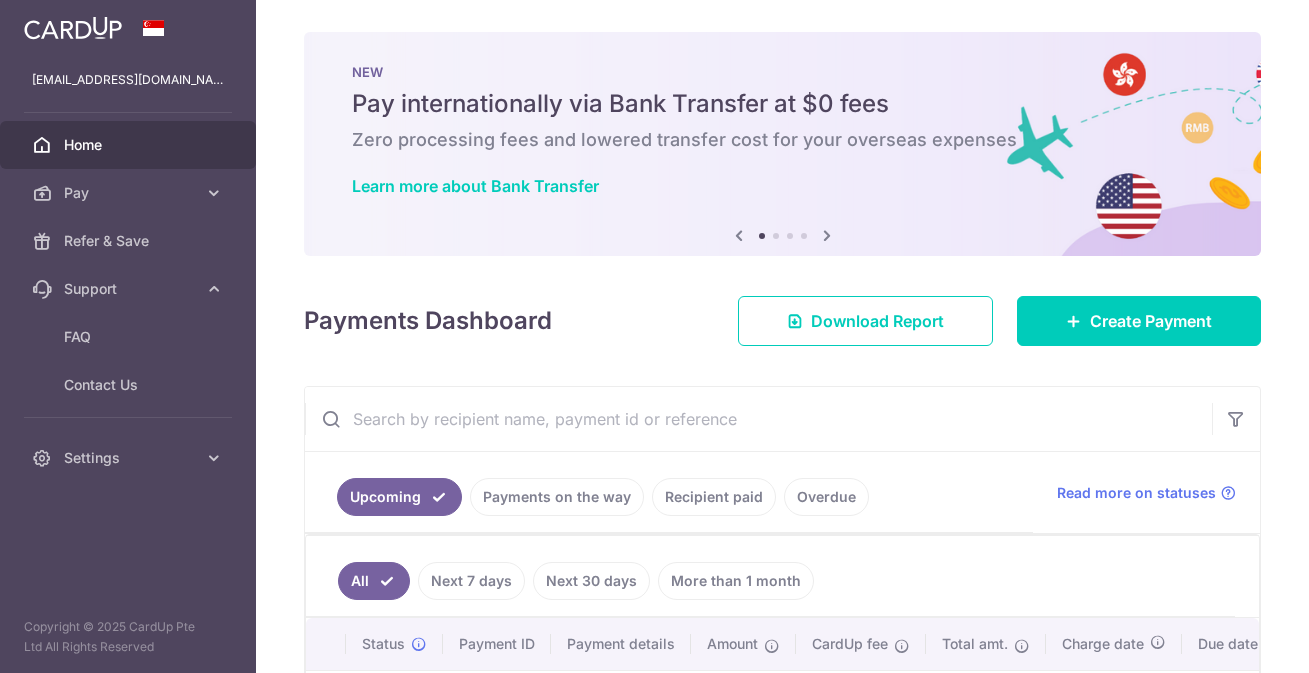 scroll, scrollTop: 0, scrollLeft: 0, axis: both 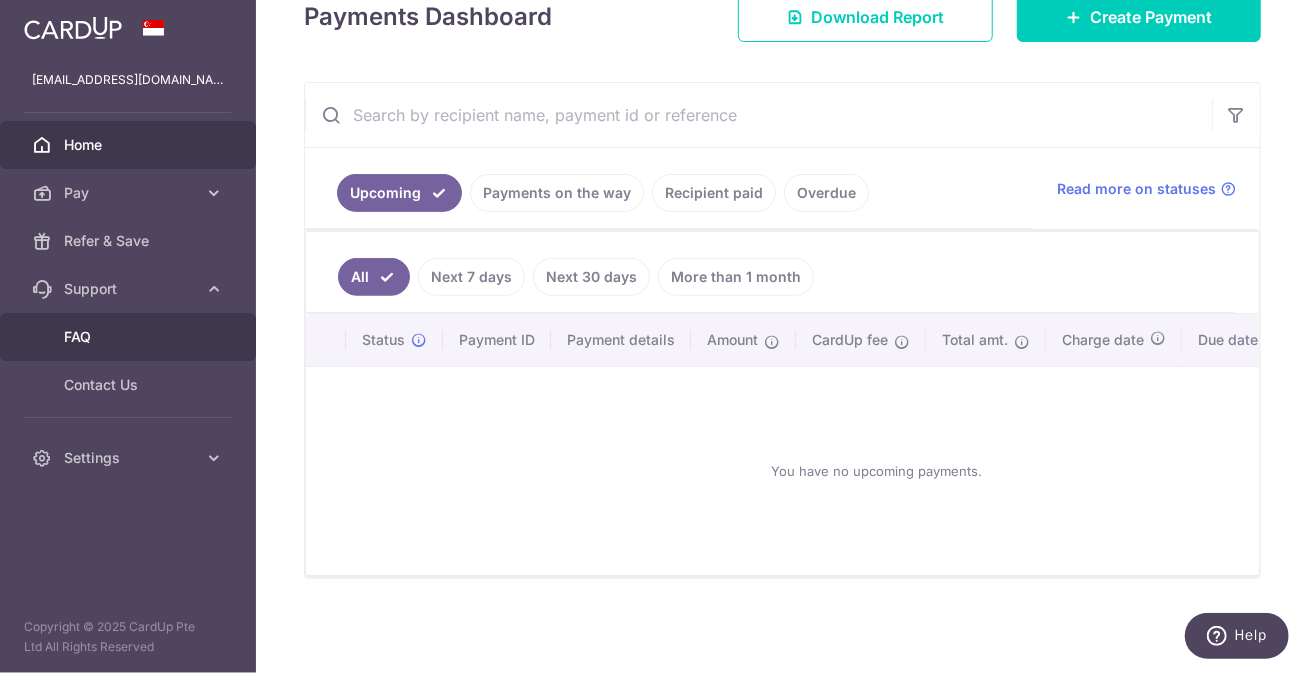click on "FAQ" at bounding box center [130, 337] 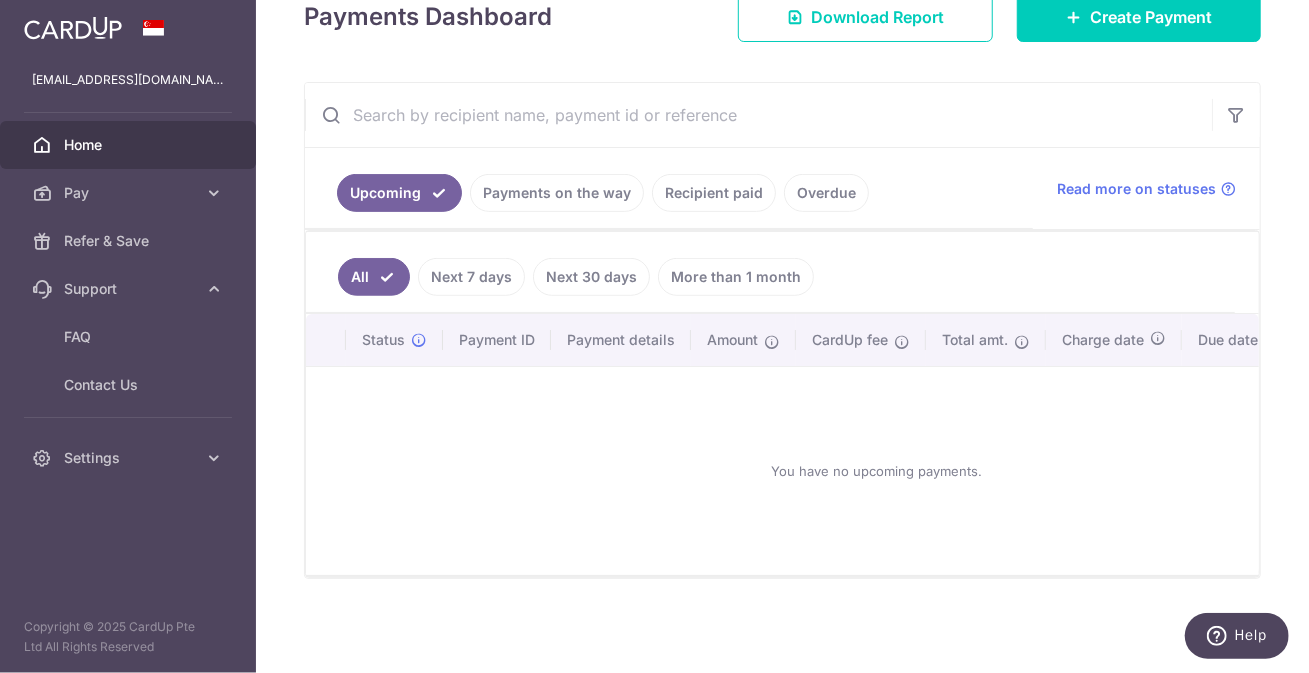 click on "Home" at bounding box center [130, 145] 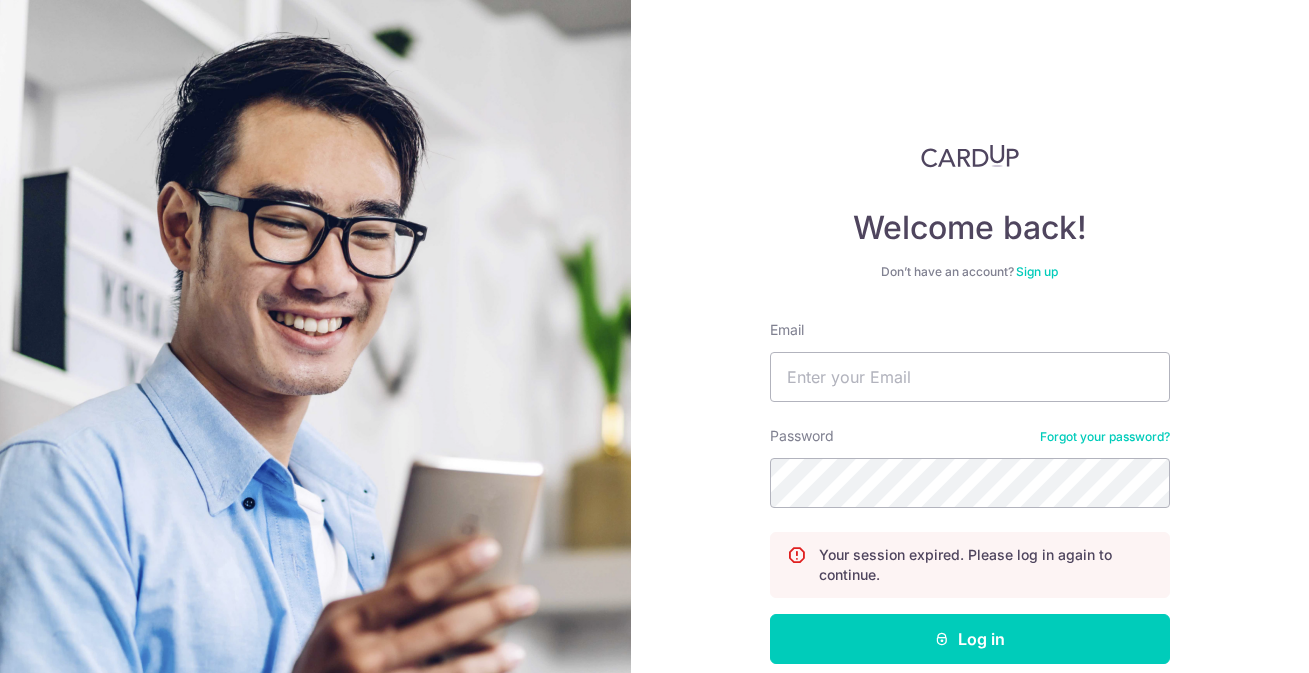 scroll, scrollTop: 0, scrollLeft: 0, axis: both 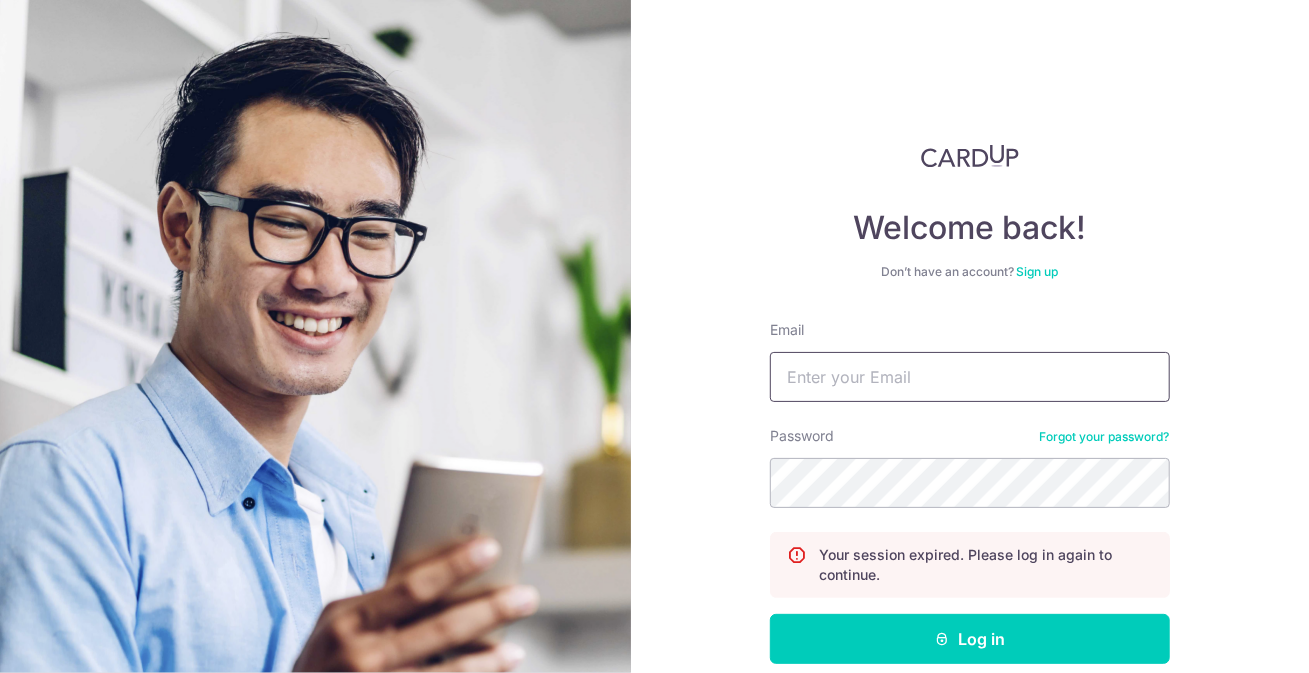 click on "Email" at bounding box center [970, 377] 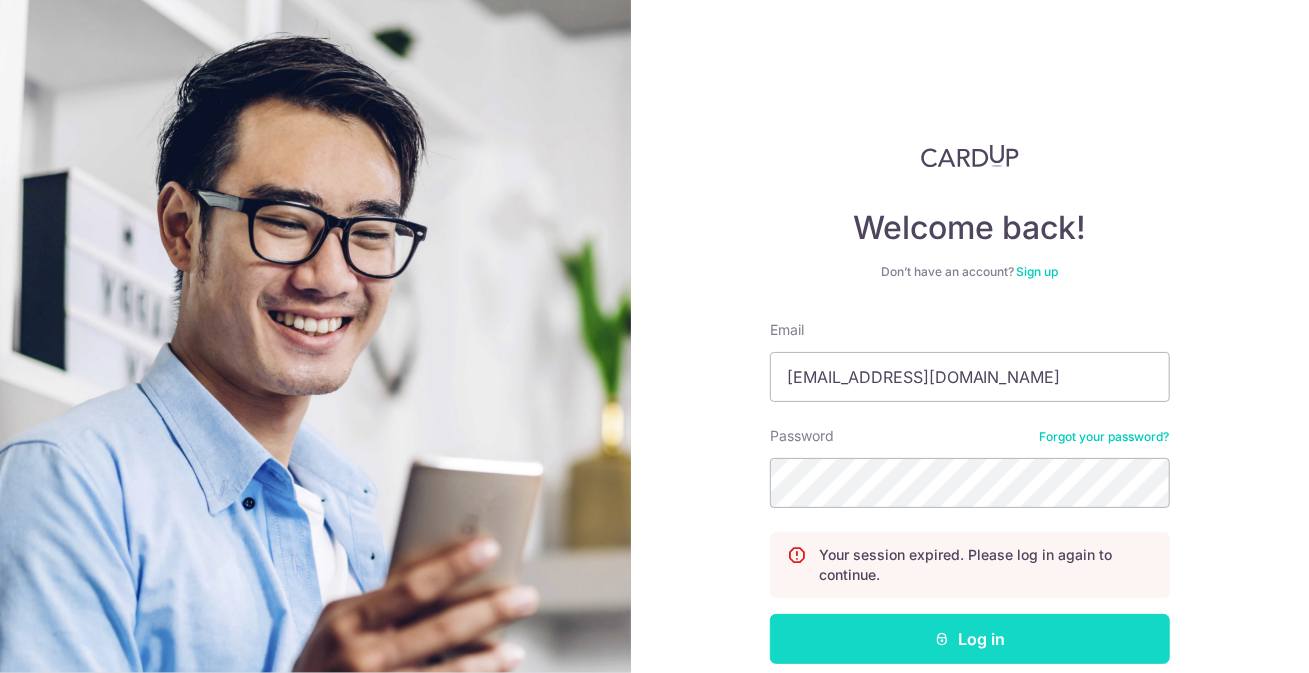 click on "Log in" at bounding box center (970, 639) 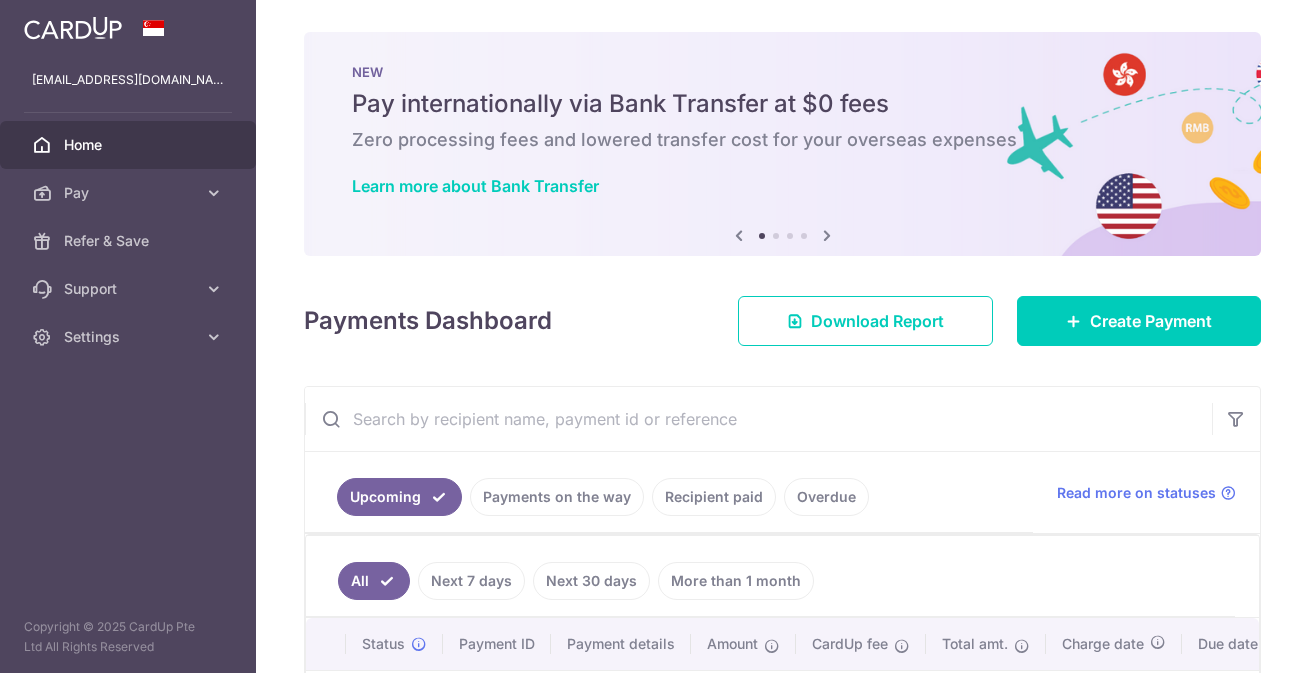 scroll, scrollTop: 0, scrollLeft: 0, axis: both 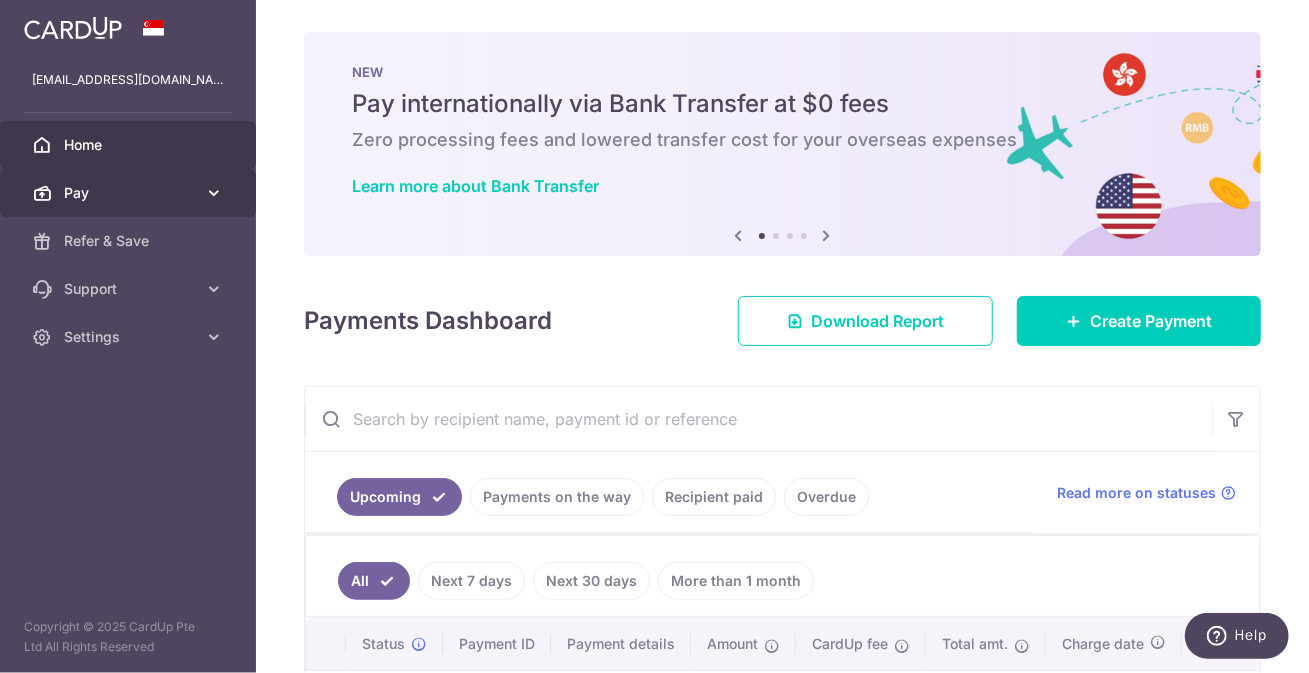 click at bounding box center [214, 193] 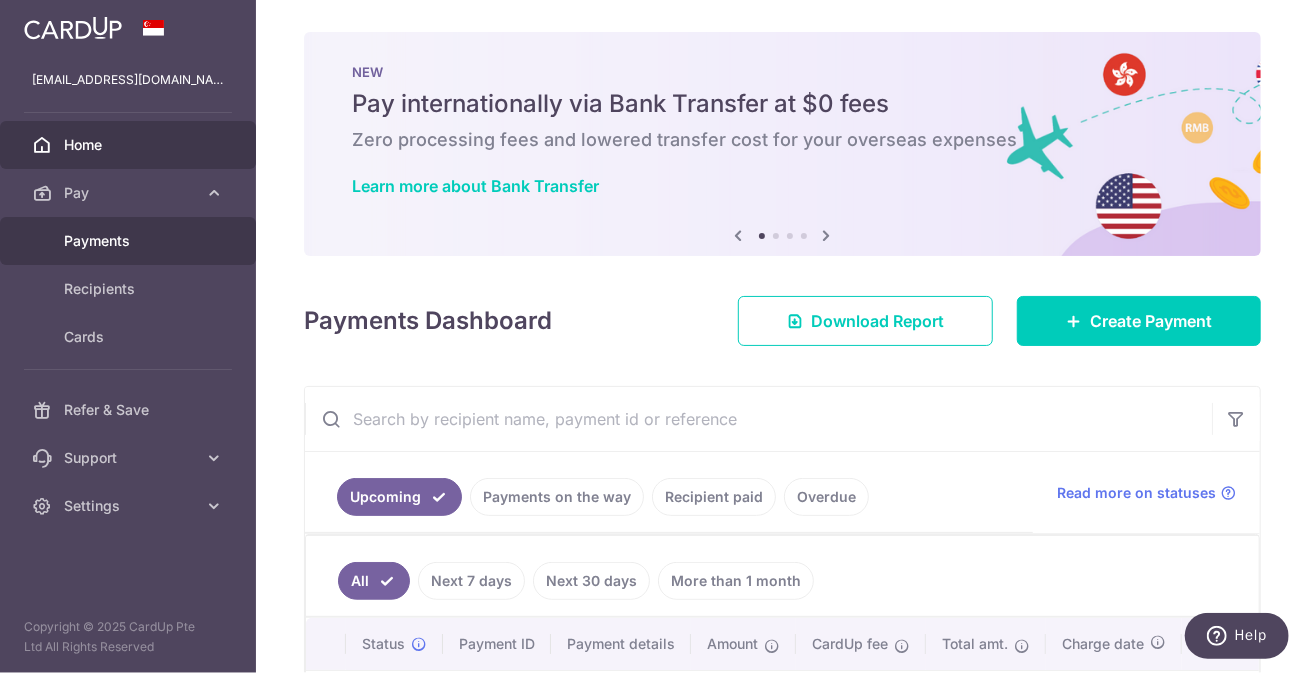 click on "Payments" at bounding box center [130, 241] 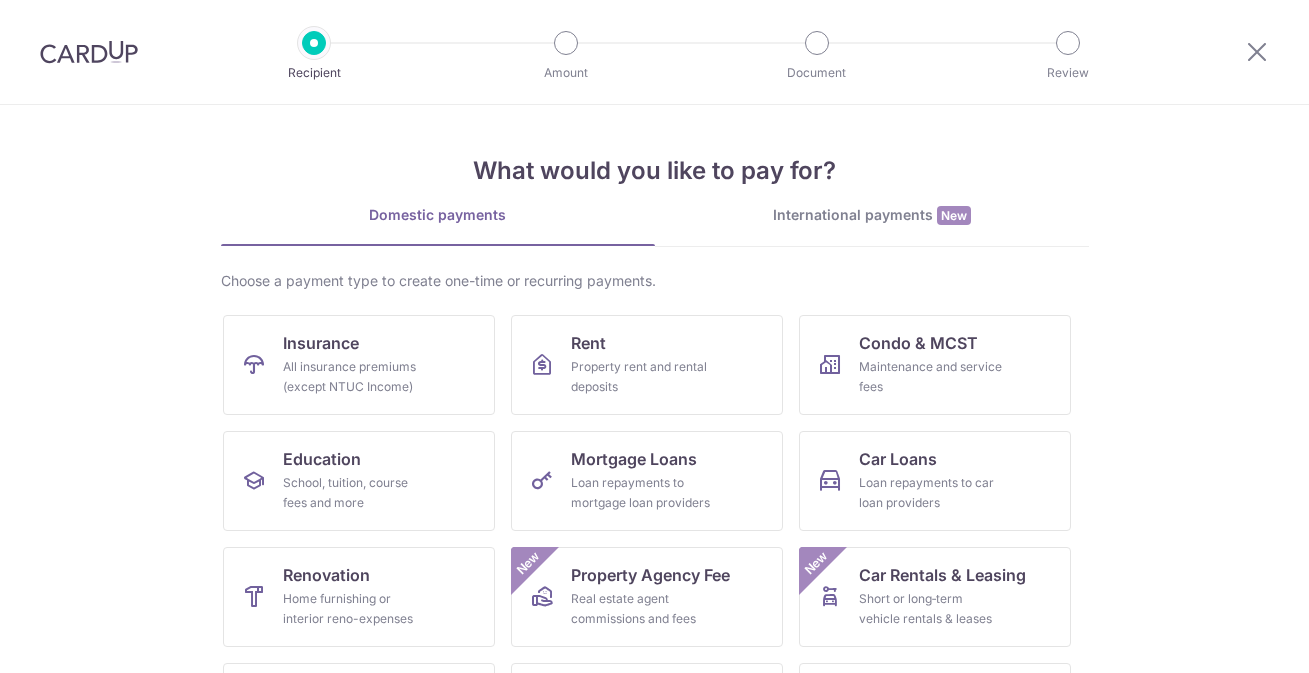 scroll, scrollTop: 0, scrollLeft: 0, axis: both 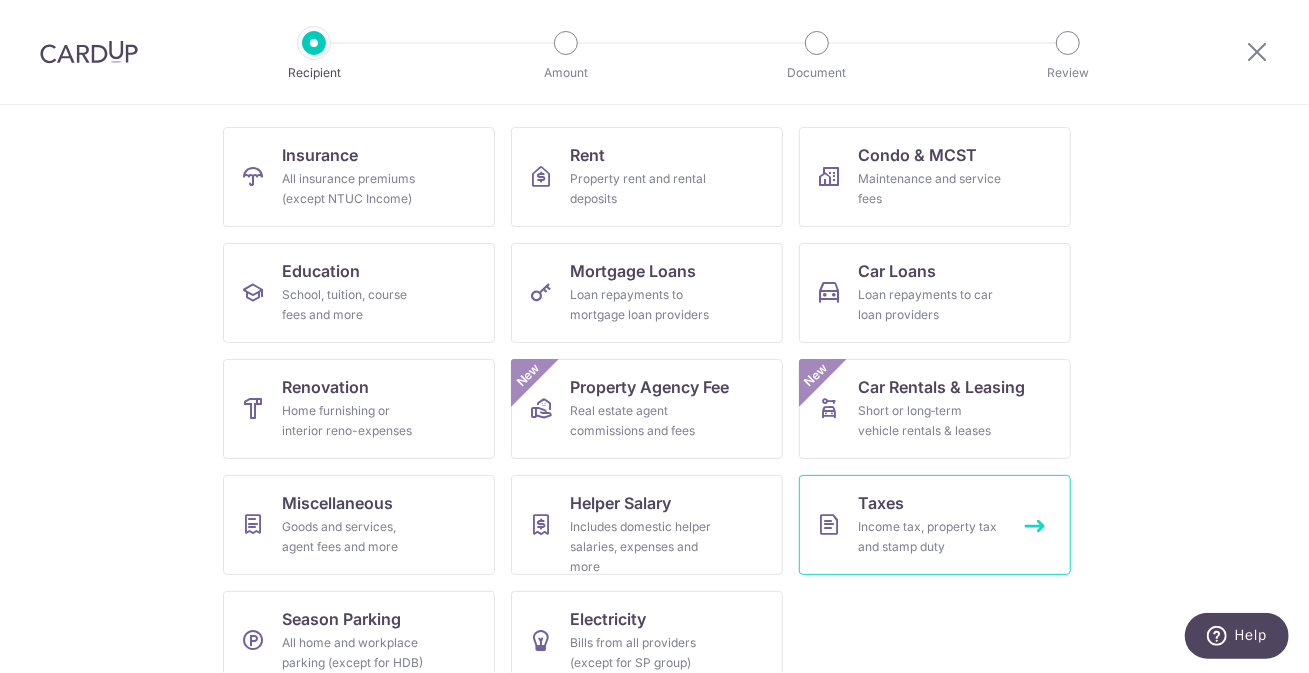 click on "Income tax, property tax and stamp duty" at bounding box center [931, 537] 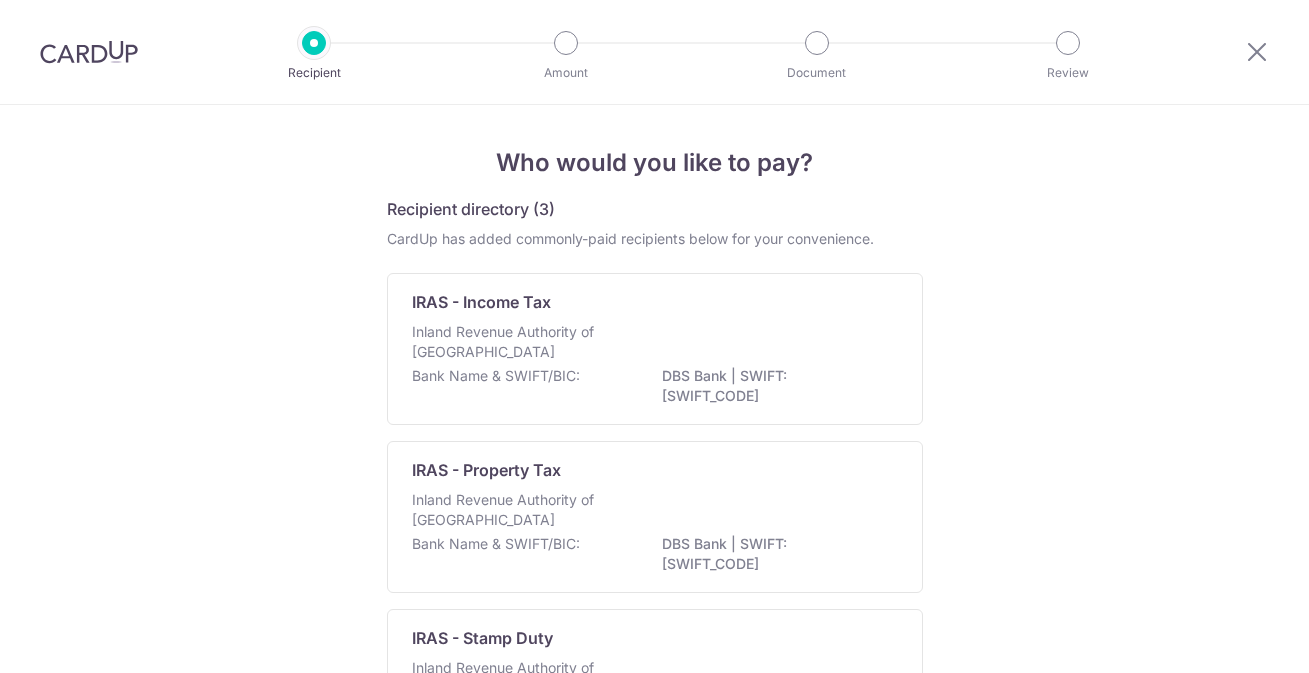 scroll, scrollTop: 0, scrollLeft: 0, axis: both 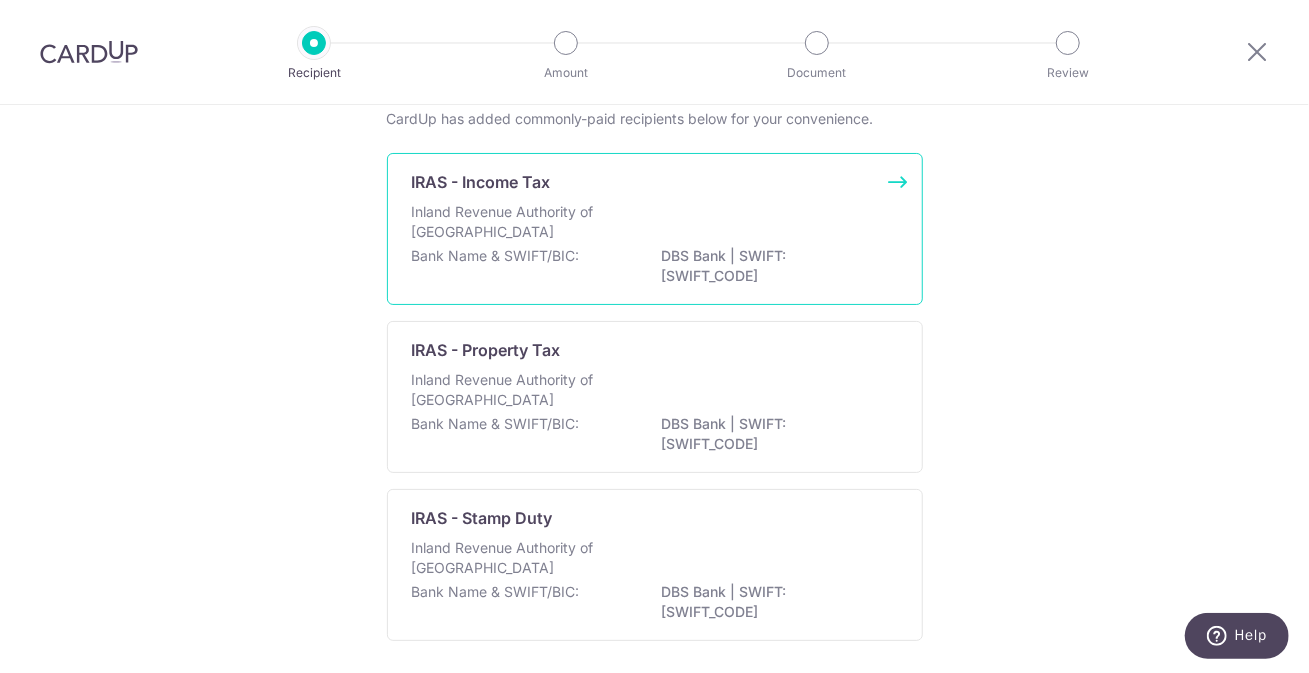 click on "Inland Revenue Authority of [GEOGRAPHIC_DATA]" at bounding box center (655, 224) 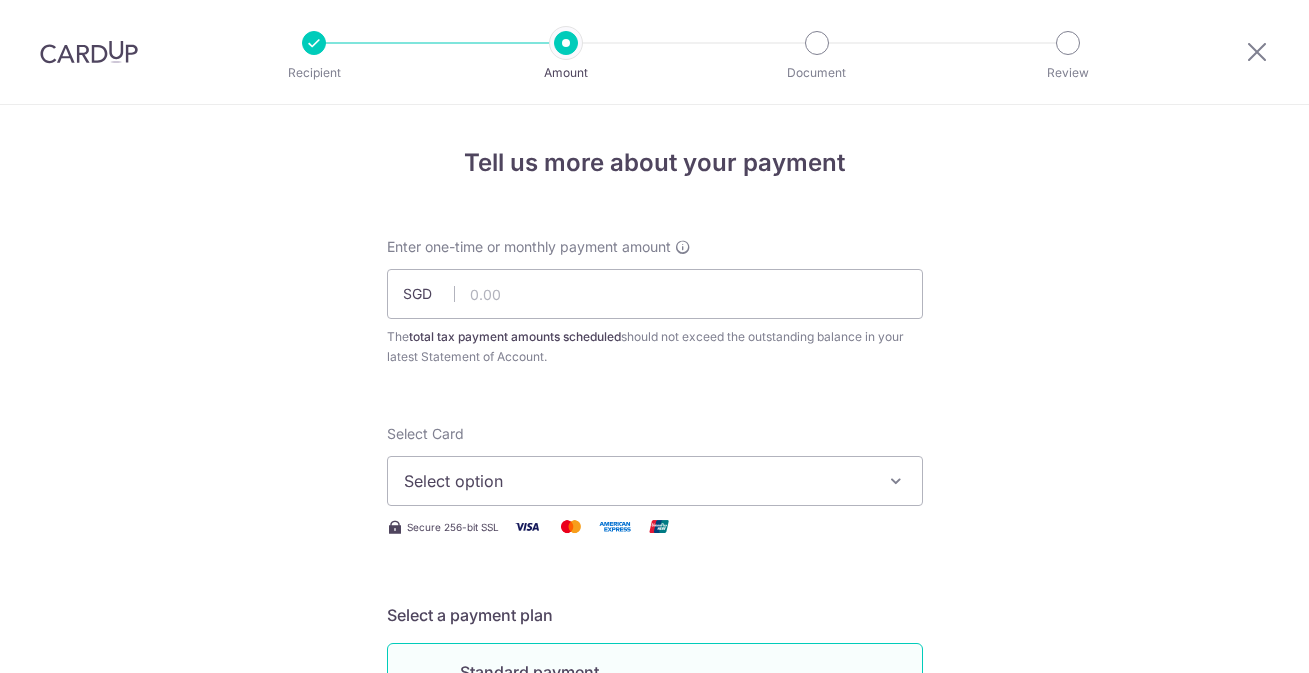 scroll, scrollTop: 0, scrollLeft: 0, axis: both 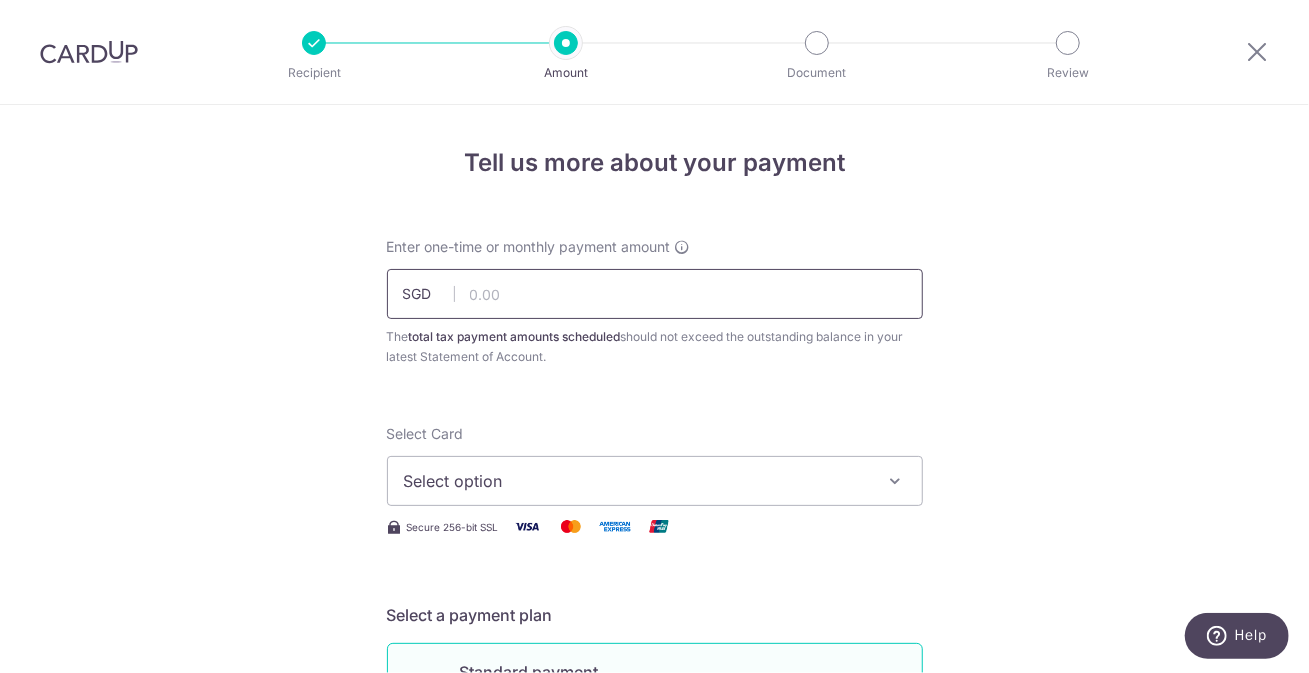 click at bounding box center [655, 294] 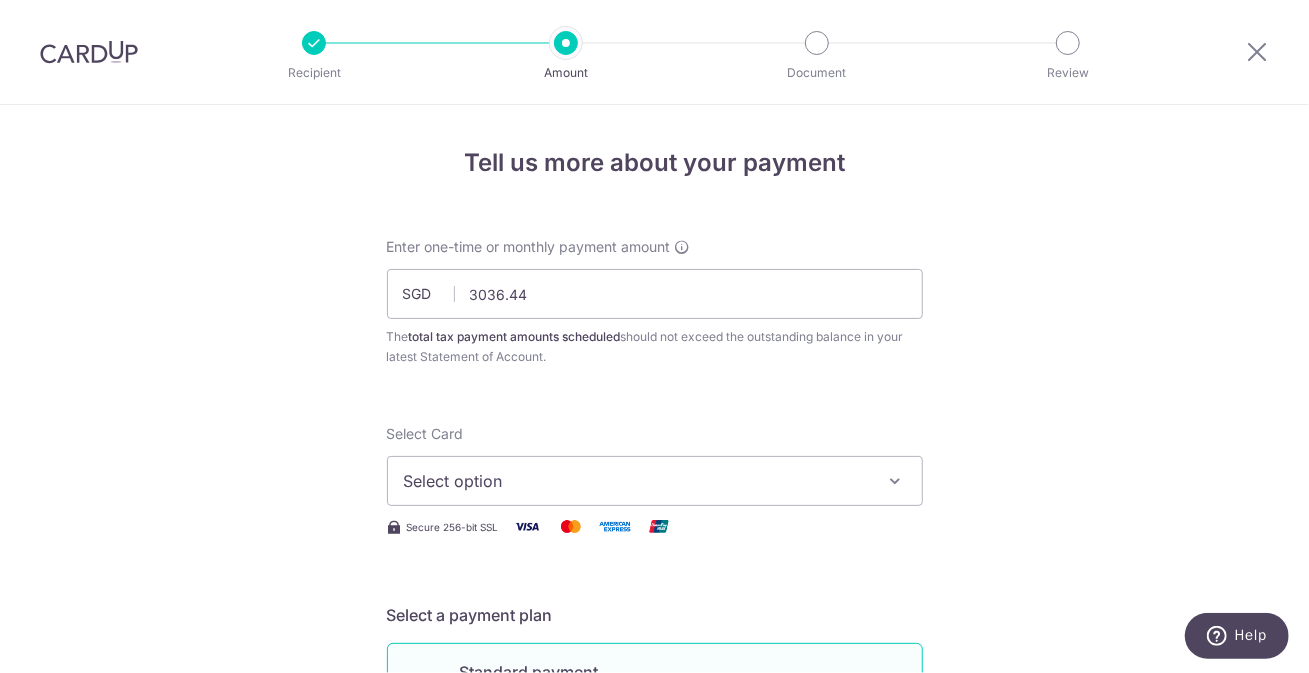 type on "3,036.44" 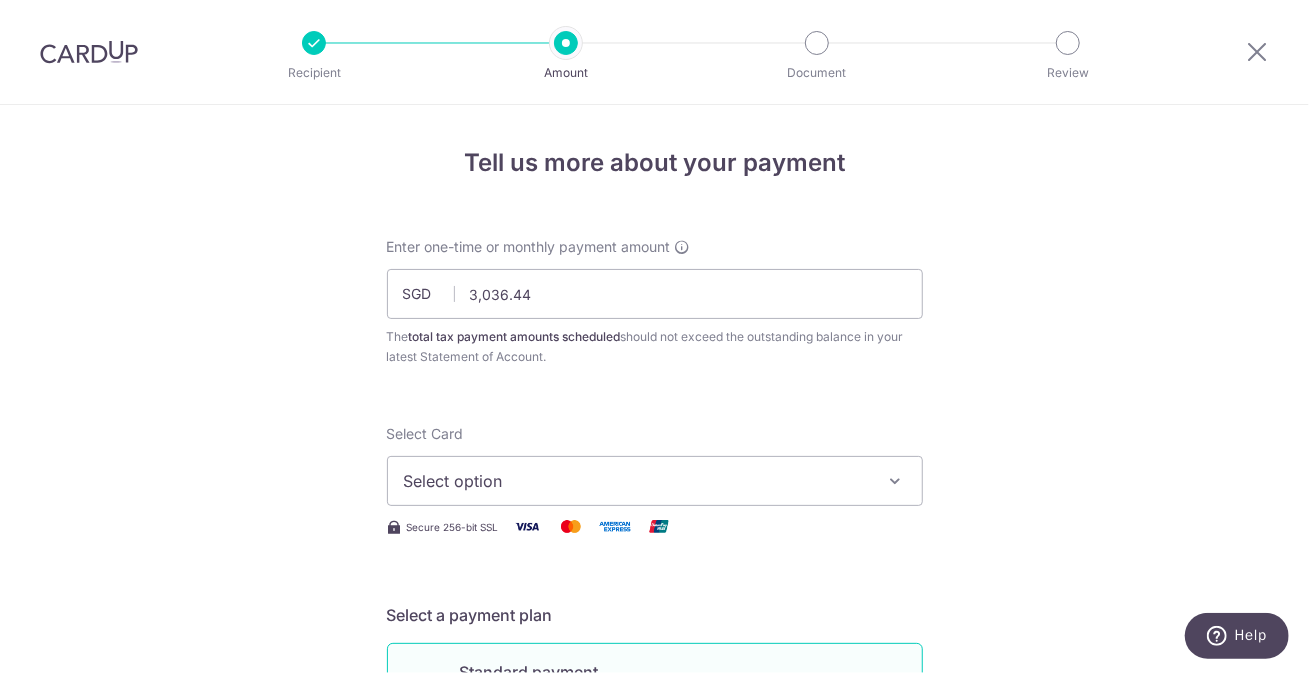 click on "Tell us more about your payment
Enter one-time or monthly payment amount
SGD
3,036.44
3036.44
The  total tax payment amounts scheduled  should not exceed the outstanding balance in your latest Statement of Account.
Select Card
Select option
Add credit card
Your Cards
**** 8696
Secure 256-bit SSL
Text" at bounding box center [654, 1033] 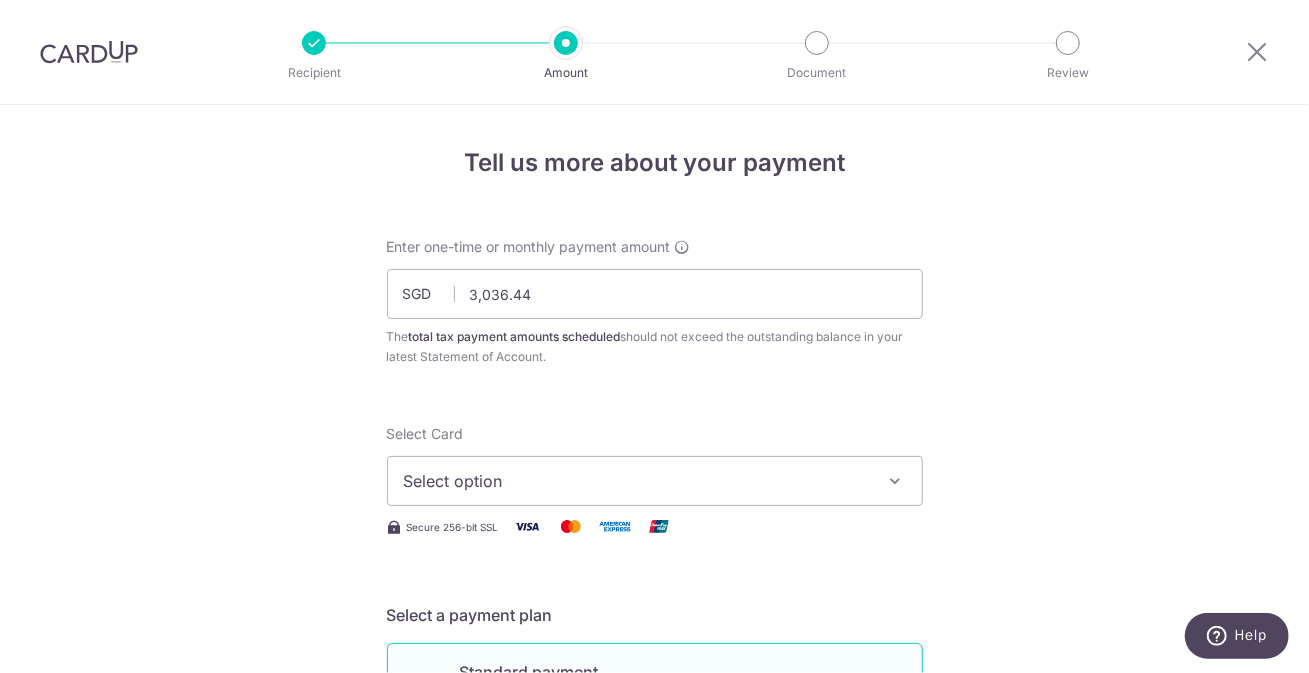 click on "Select option" at bounding box center [637, 481] 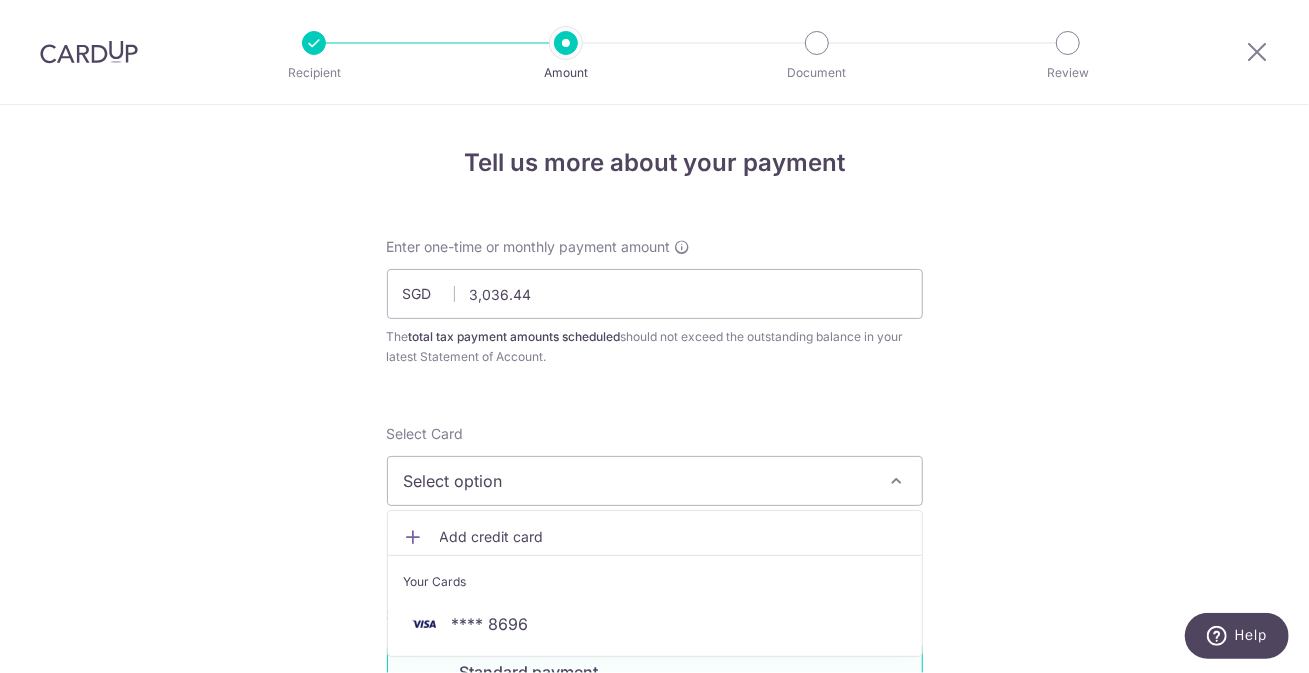 click on "Tell us more about your payment
Enter one-time or monthly payment amount
SGD
3,036.44
3036.44
The  total tax payment amounts scheduled  should not exceed the outstanding balance in your latest Statement of Account.
Select Card
Select option
Add credit card
Your Cards
**** 8696
Secure 256-bit SSL
Text" at bounding box center (654, 1033) 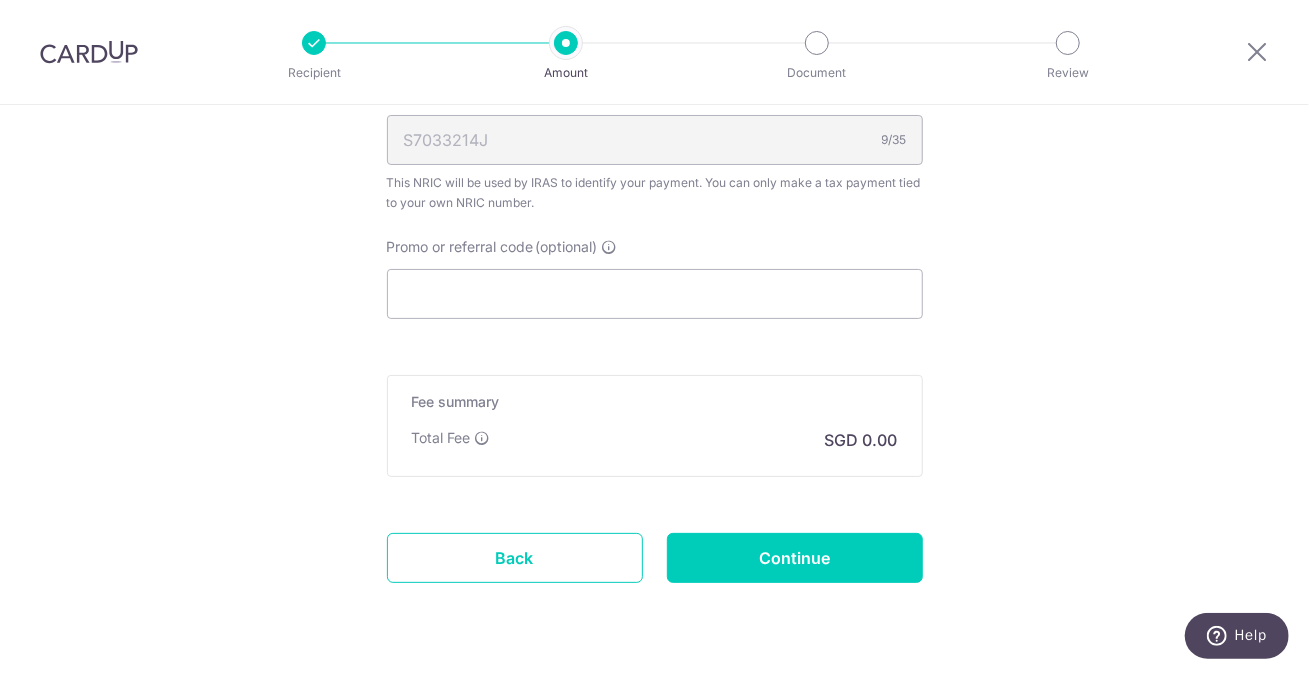 scroll, scrollTop: 1228, scrollLeft: 0, axis: vertical 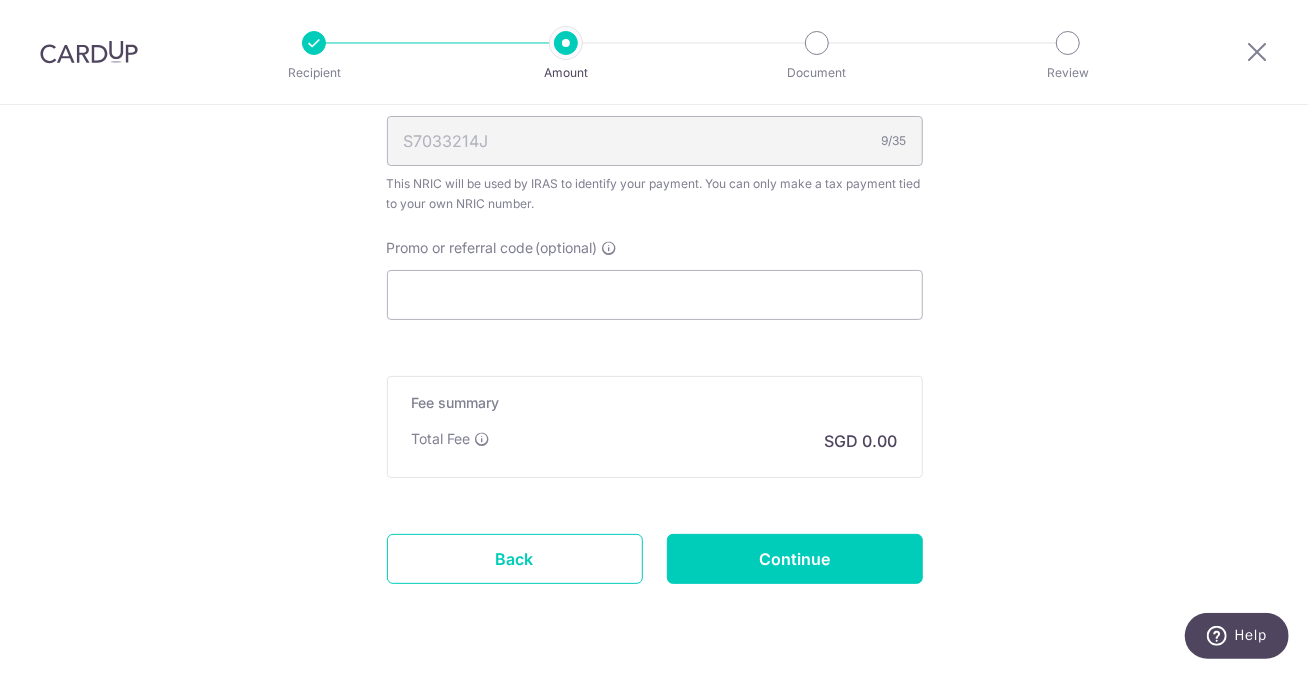 click at bounding box center [89, 52] 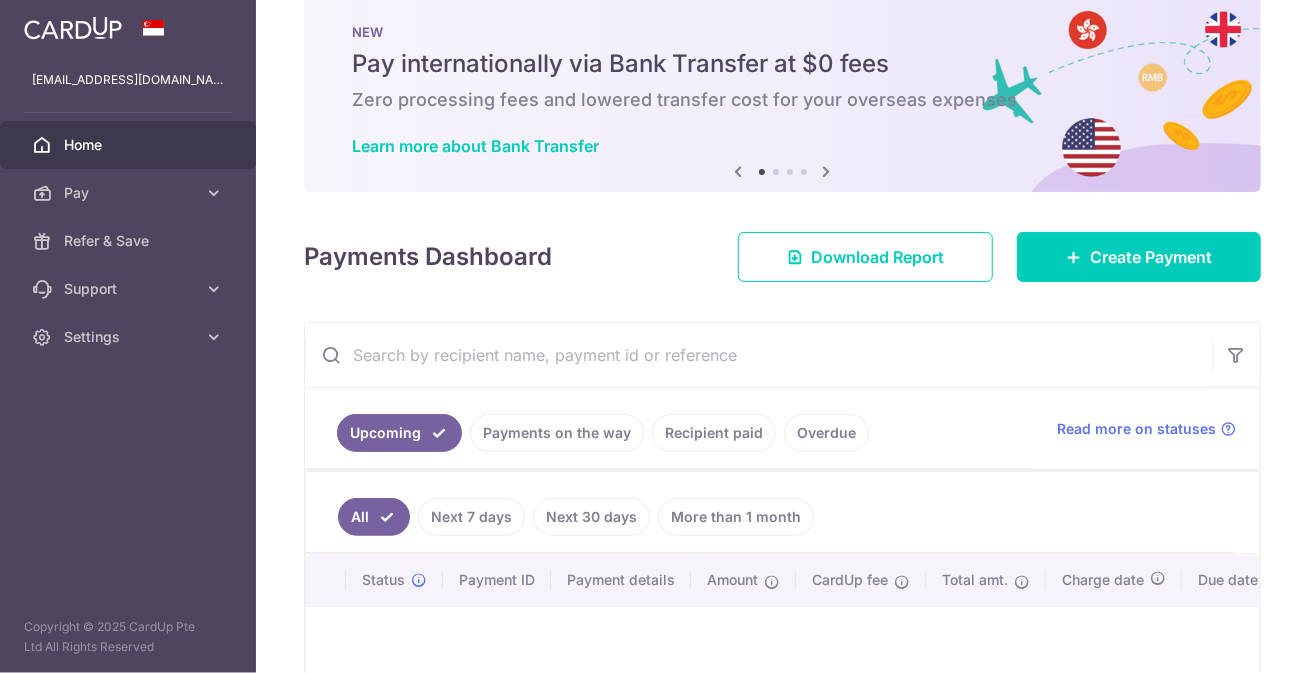 scroll, scrollTop: 40, scrollLeft: 0, axis: vertical 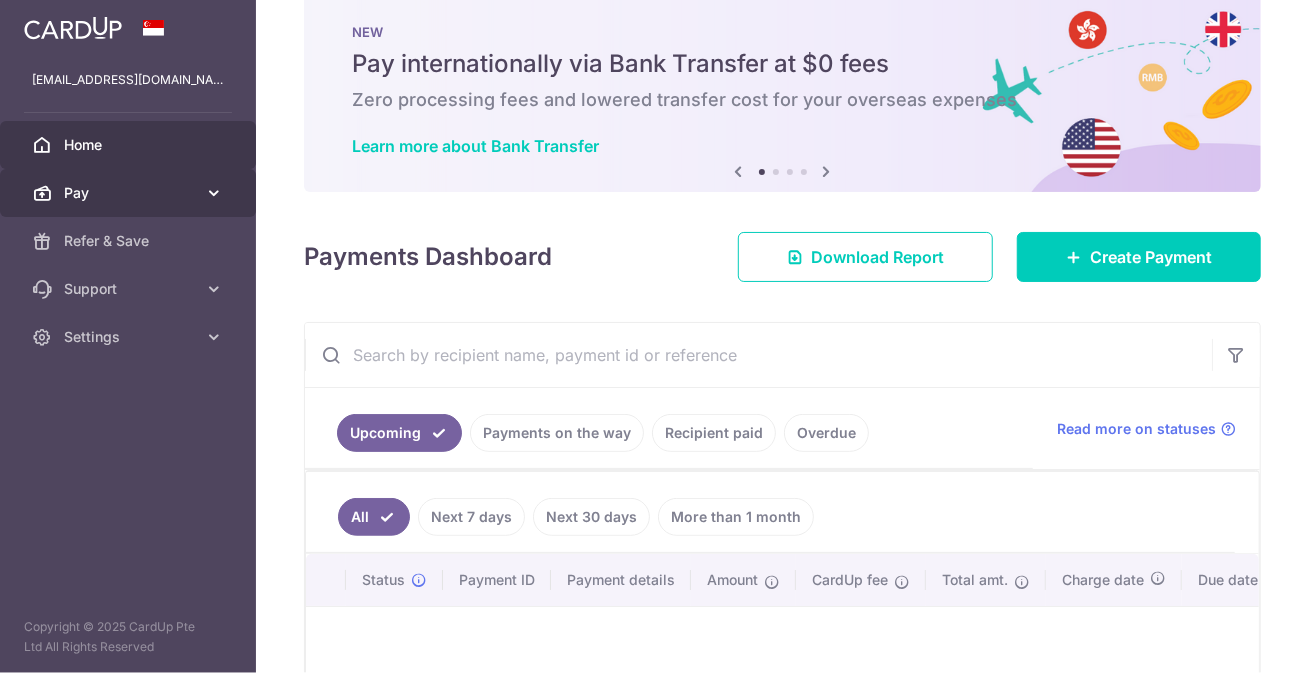 click on "Pay" at bounding box center (128, 193) 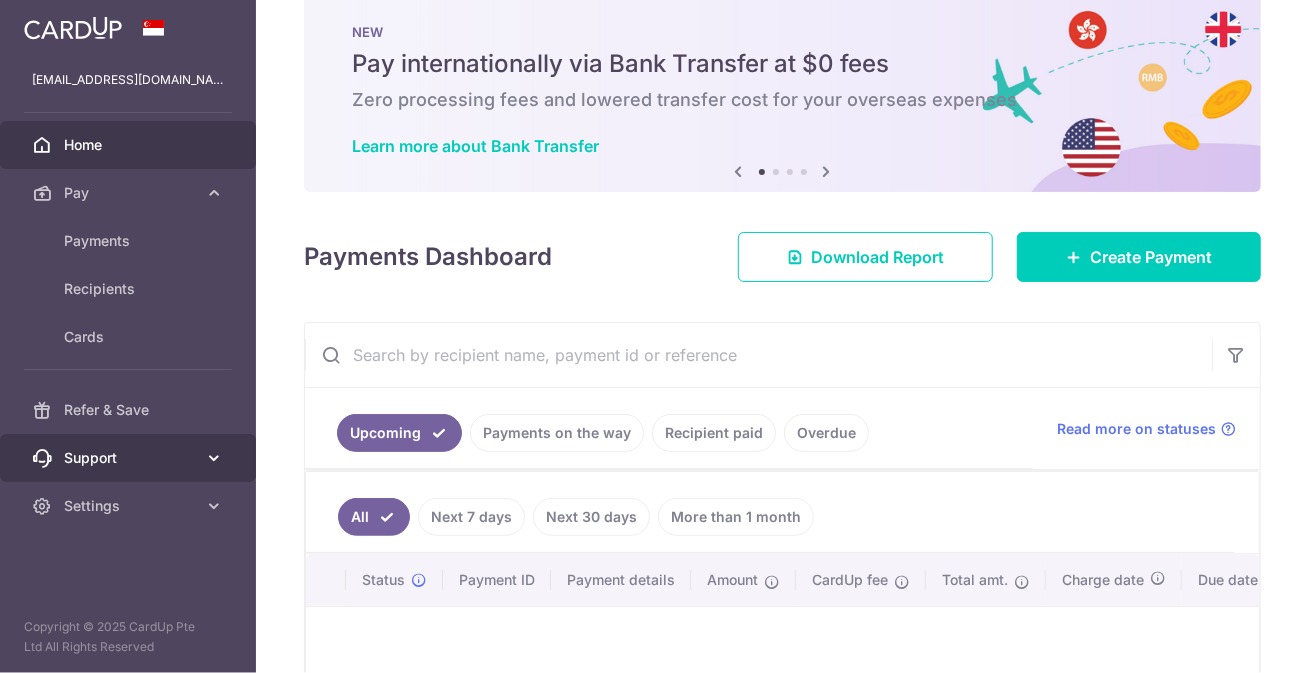 click at bounding box center [214, 458] 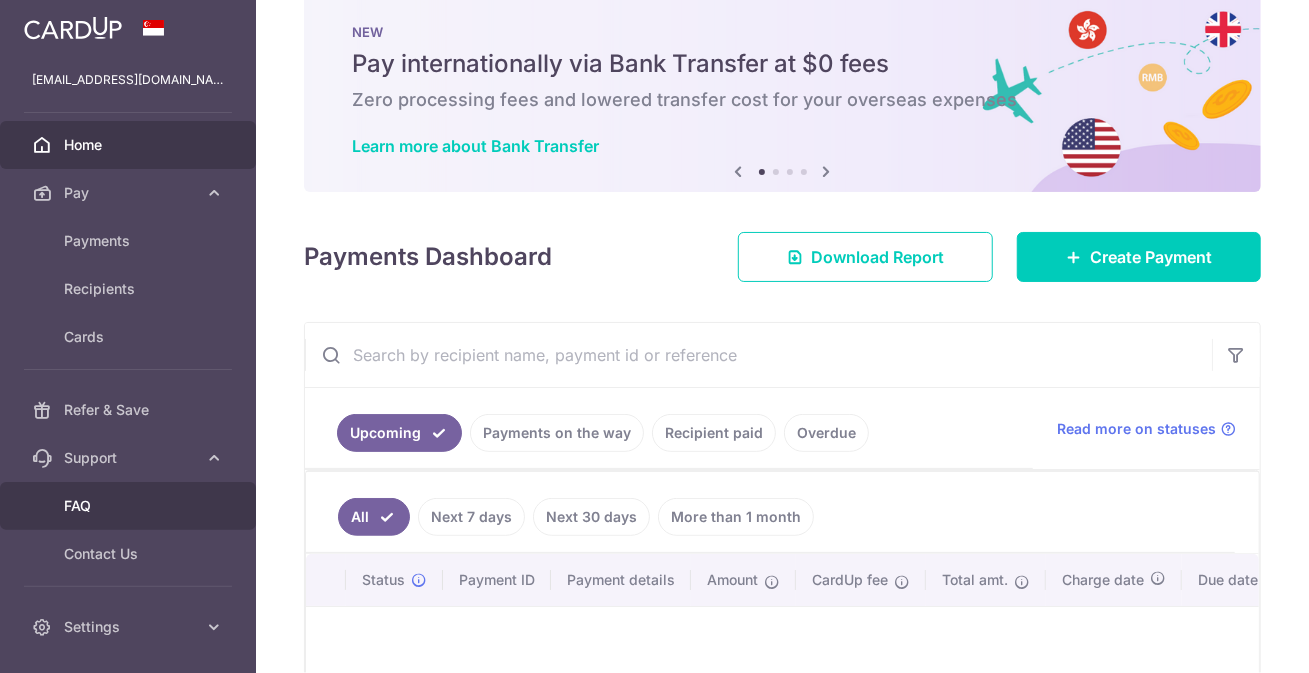 click on "FAQ" at bounding box center (130, 506) 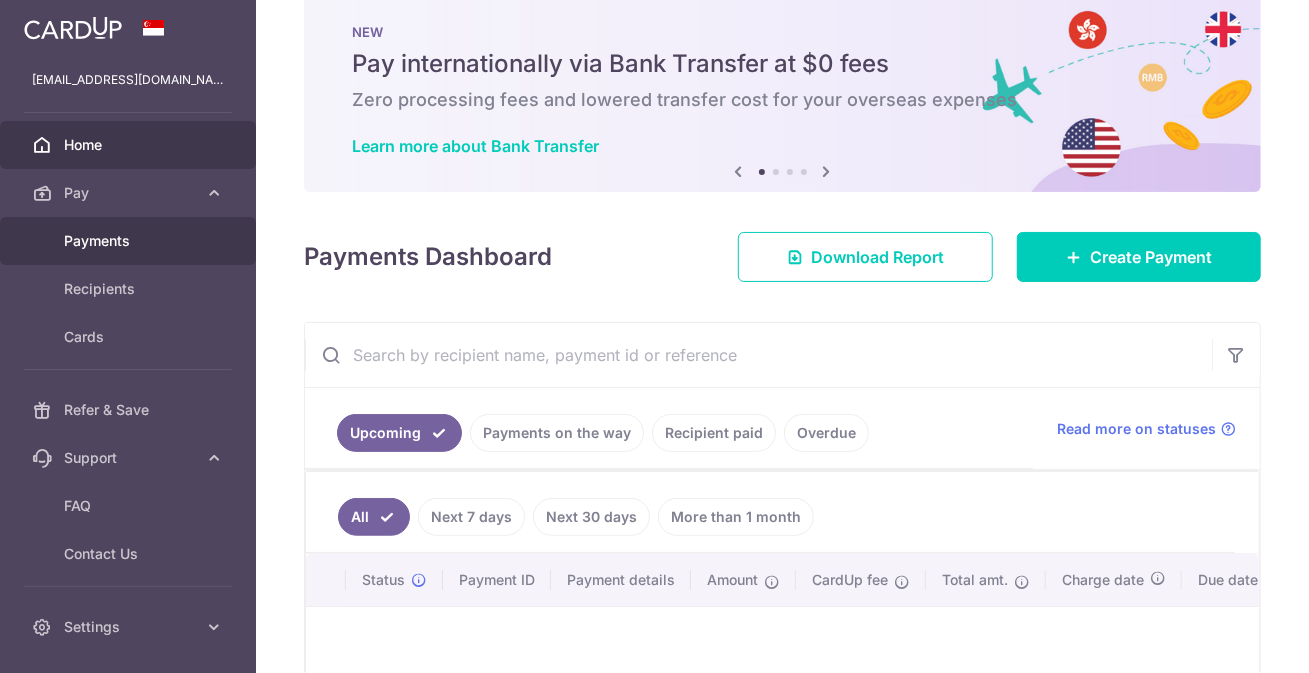 click on "Payments" at bounding box center [130, 241] 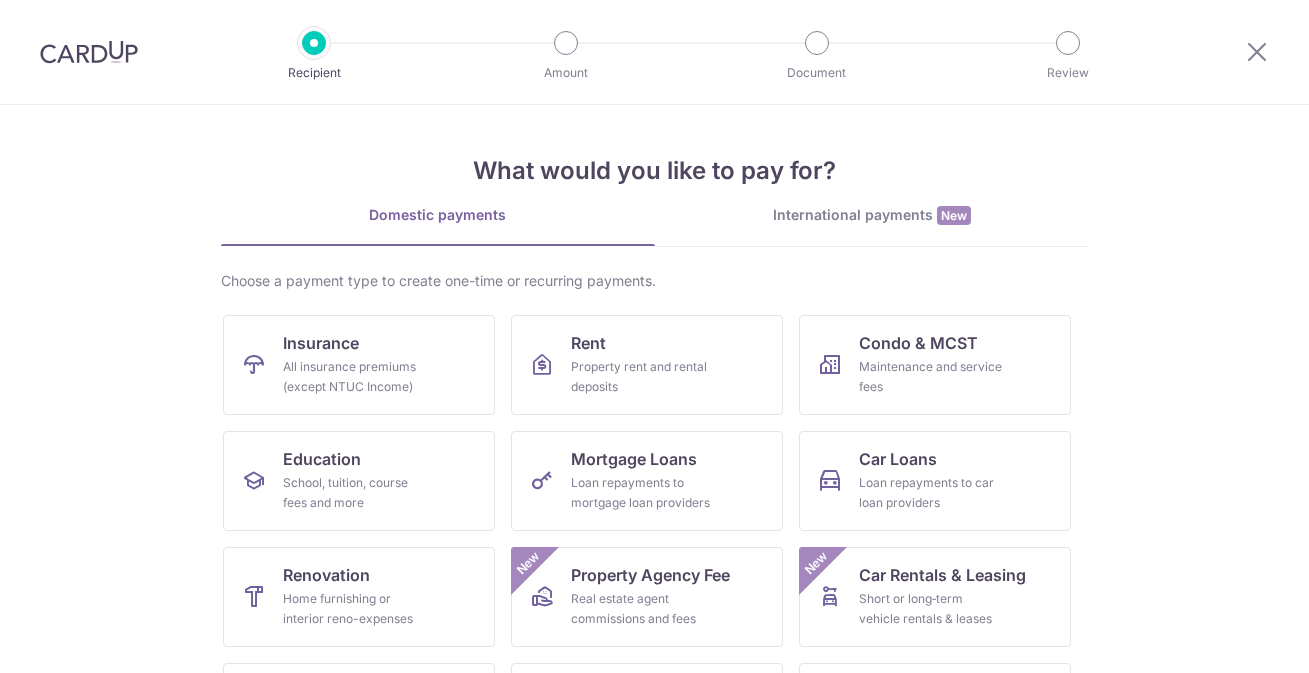 scroll, scrollTop: 0, scrollLeft: 0, axis: both 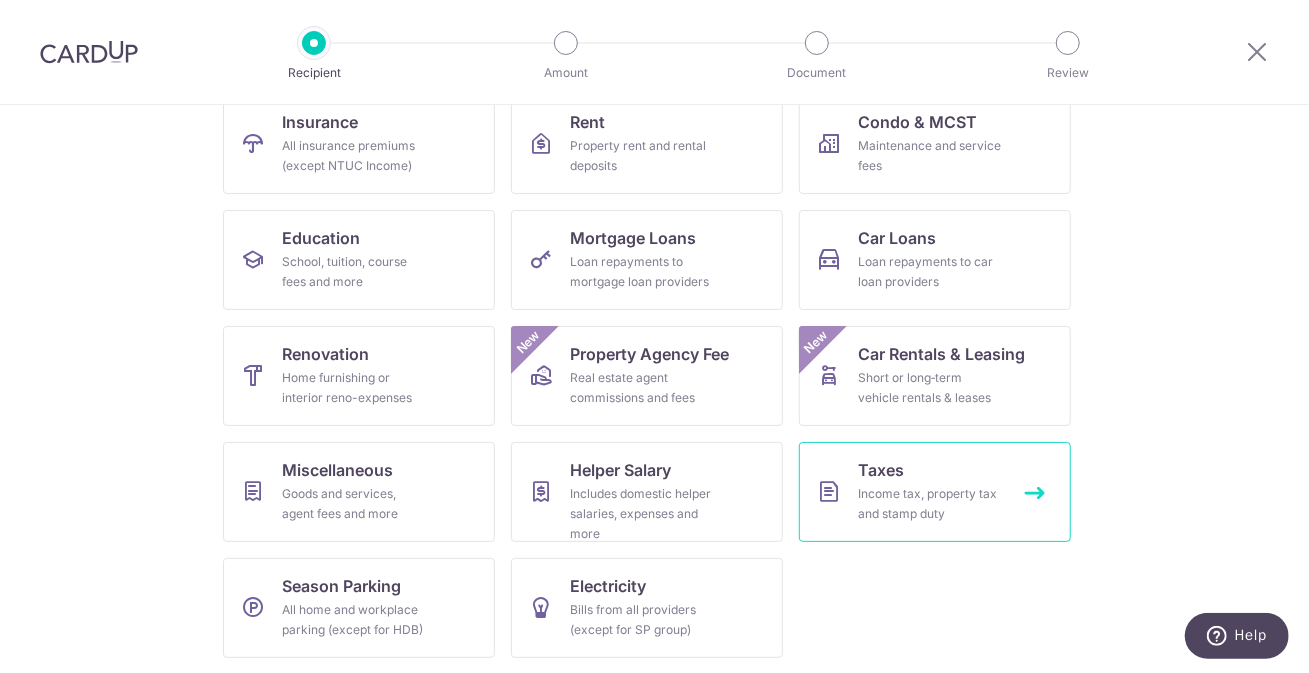 click on "Taxes Income tax, property tax and stamp duty" at bounding box center [935, 492] 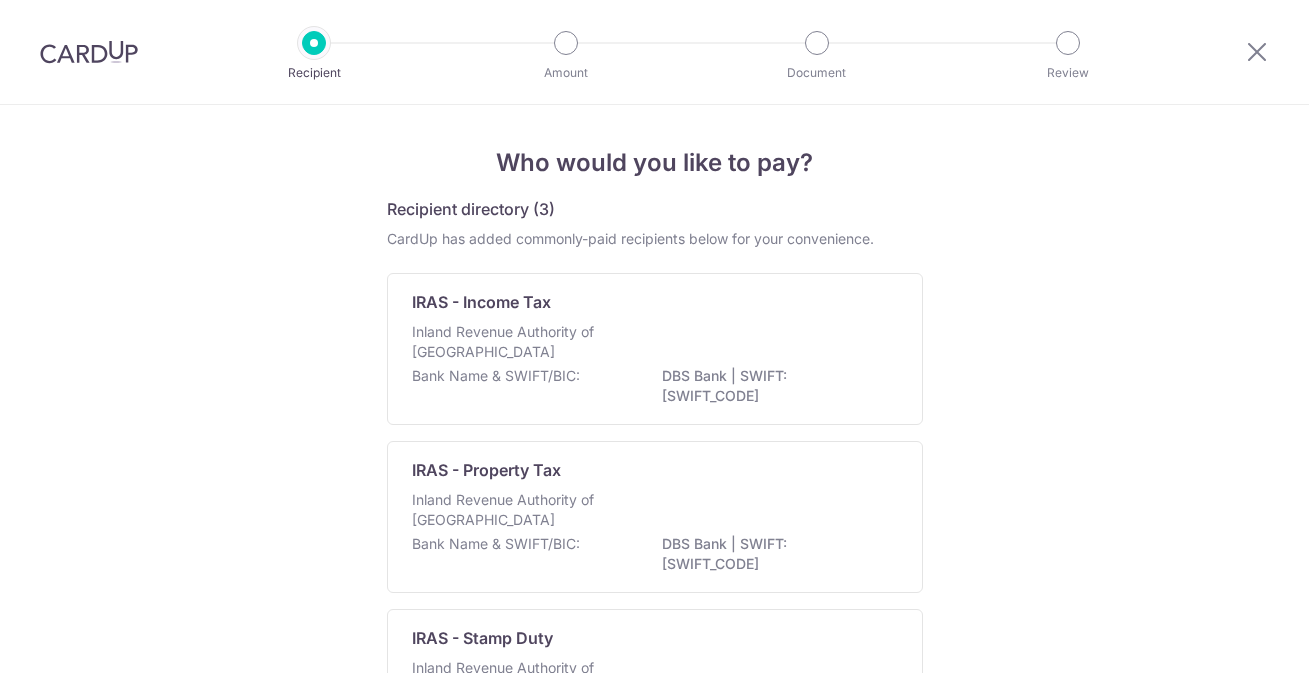 scroll, scrollTop: 0, scrollLeft: 0, axis: both 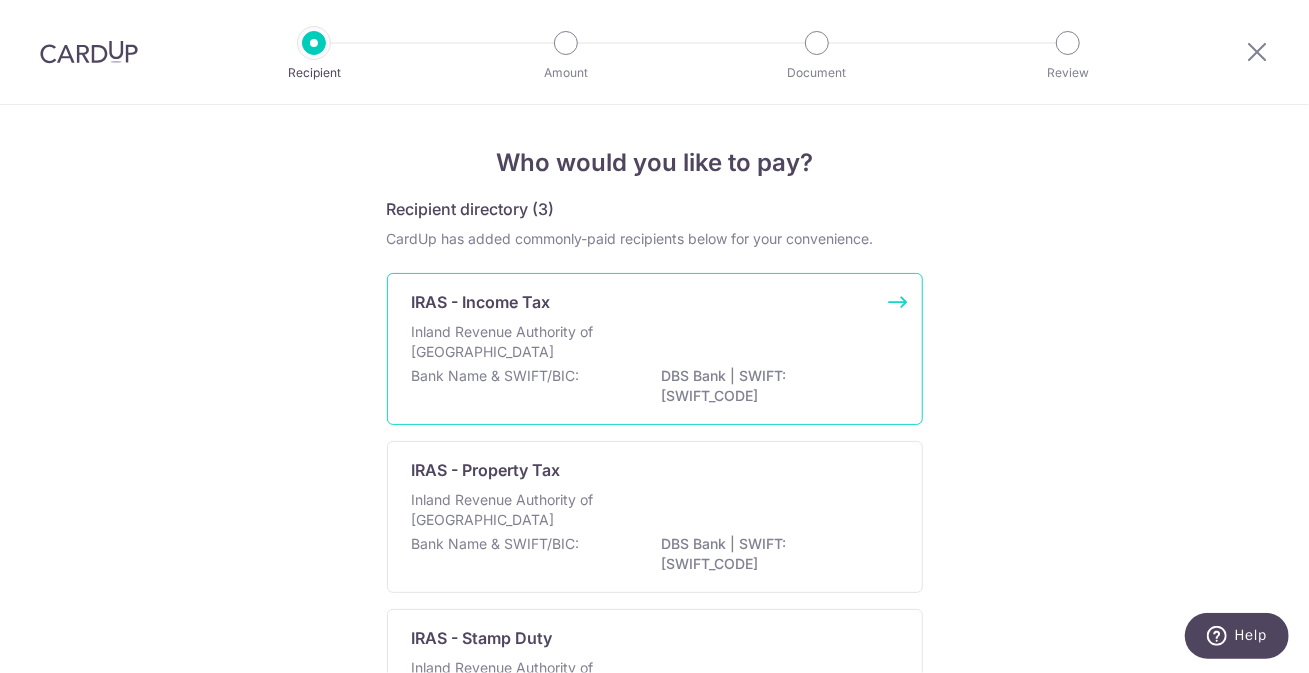 click on "IRAS - Income Tax" at bounding box center (643, 302) 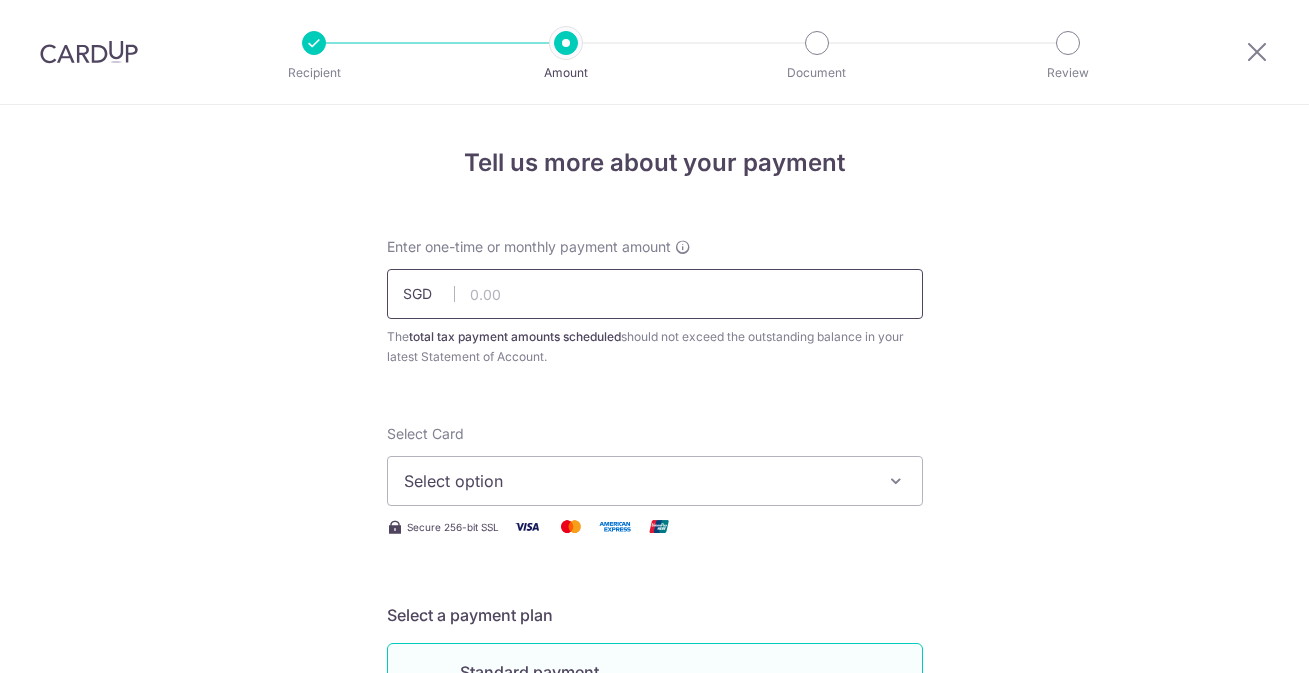 scroll, scrollTop: 0, scrollLeft: 0, axis: both 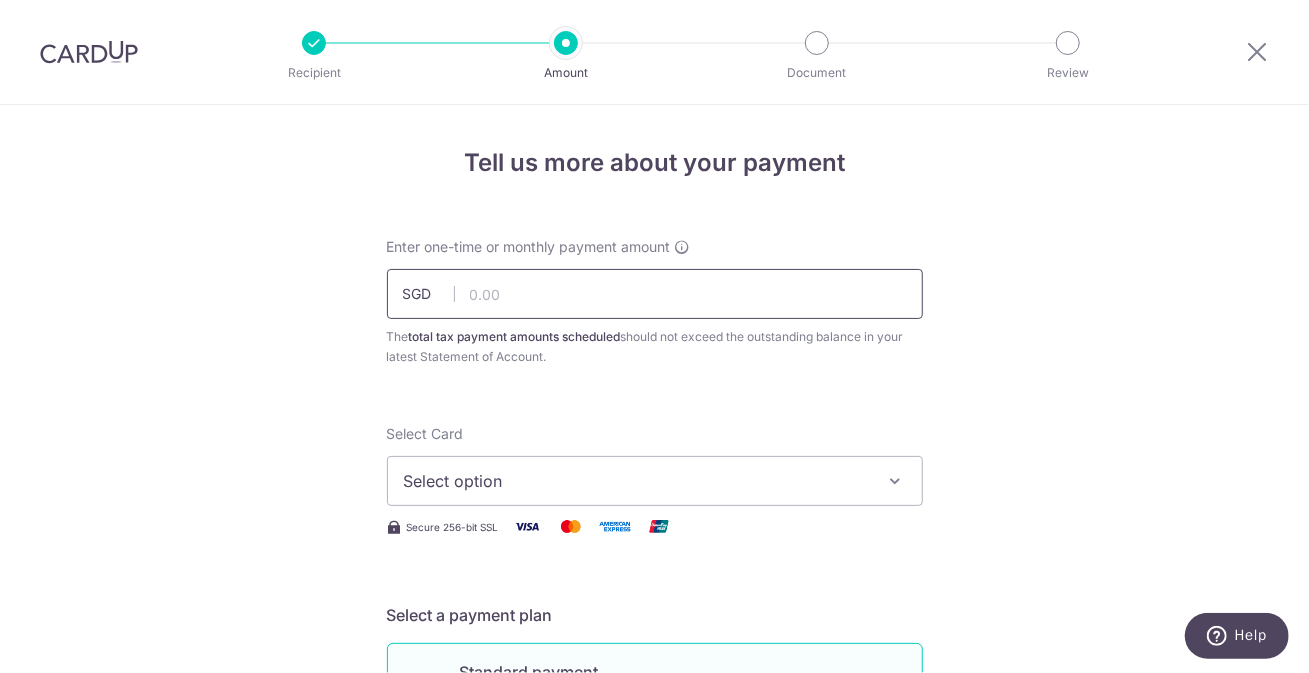 click at bounding box center (655, 294) 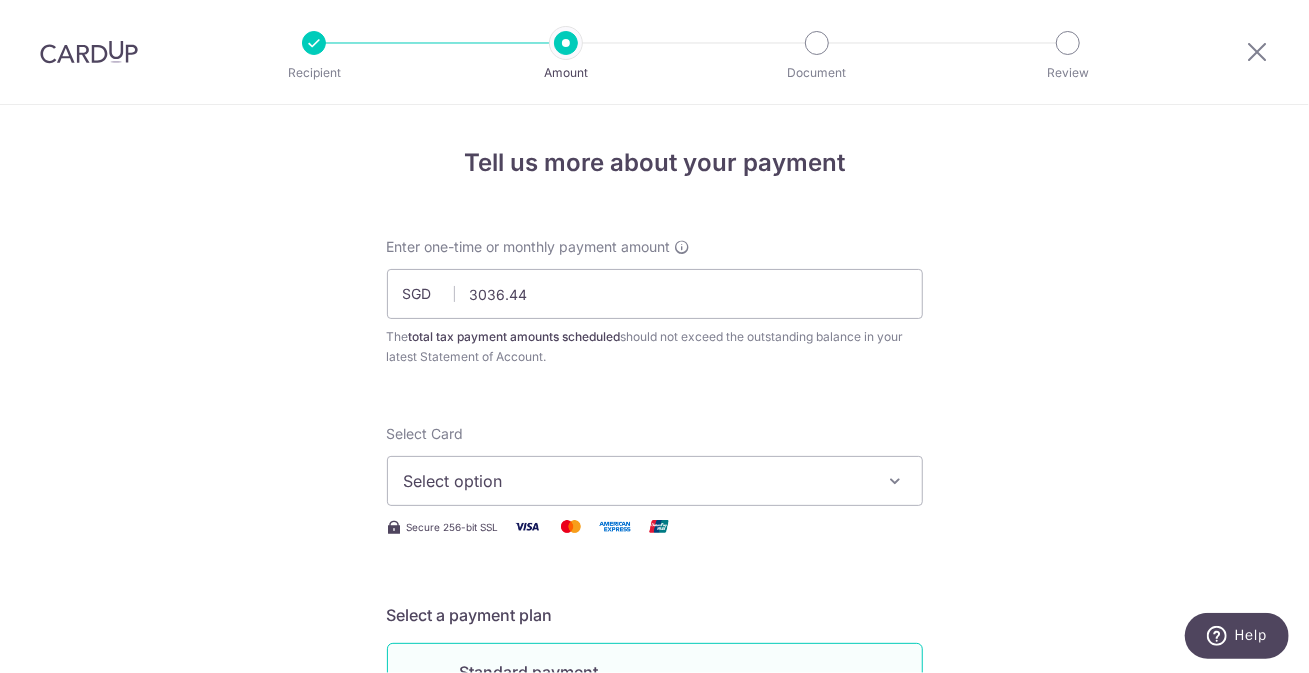 type on "3,036.44" 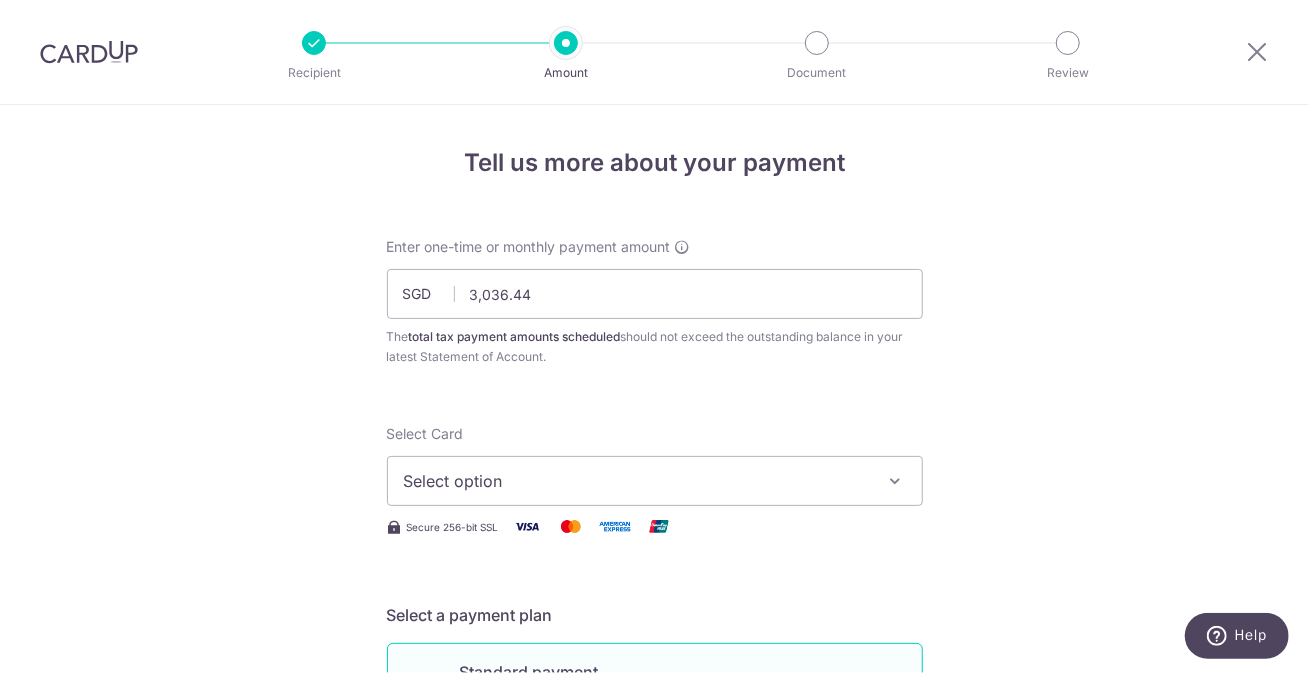 click on "Enter one-time or monthly payment amount
SGD
3,036.44
3036.44
The  total tax payment amounts scheduled  should not exceed the outstanding balance in your latest Statement of Account.
Select Card
Select option
Add credit card
Your Cards
**** 8696
Secure 256-bit SSL
Text
New card details
Card" at bounding box center (655, 1052) 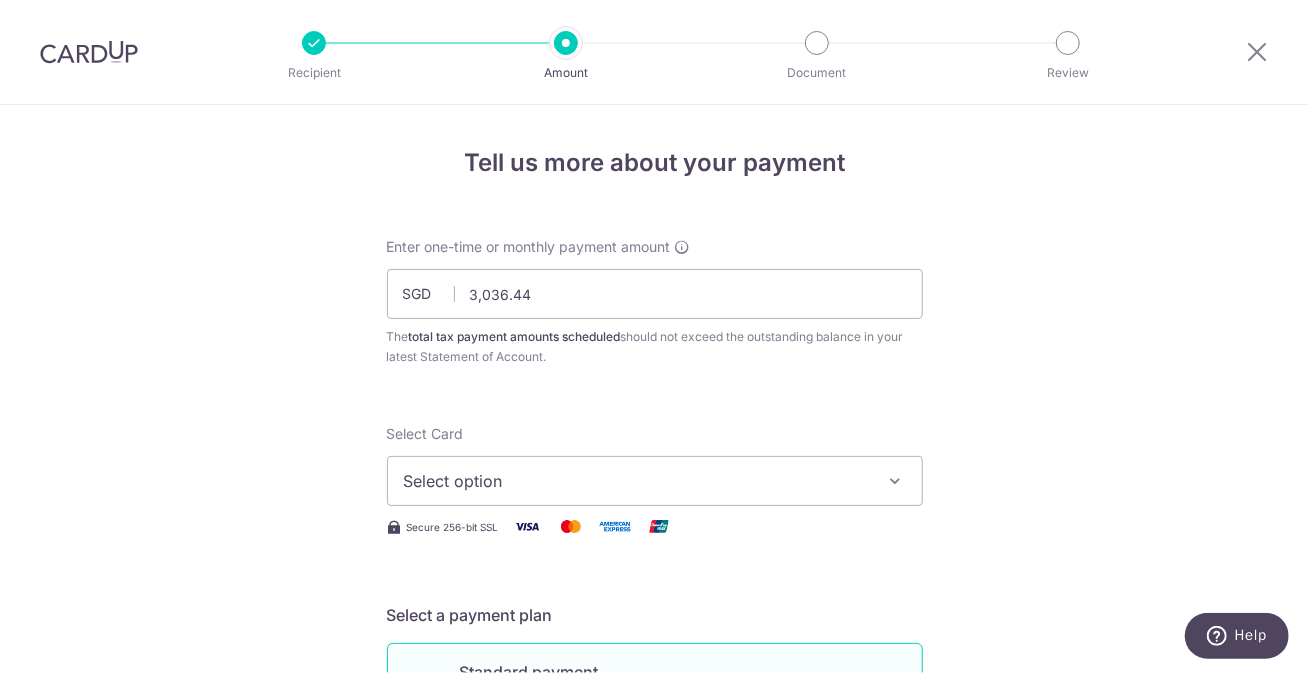 scroll, scrollTop: 108, scrollLeft: 0, axis: vertical 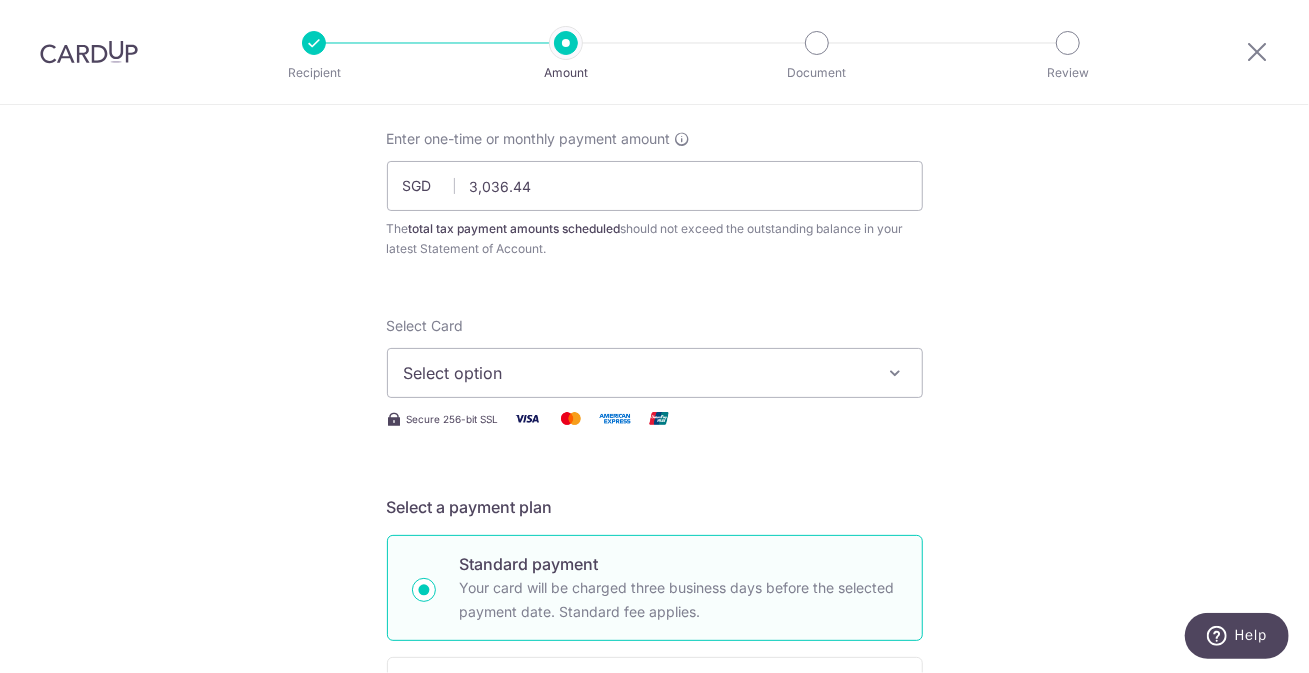 click on "Select option" at bounding box center [637, 373] 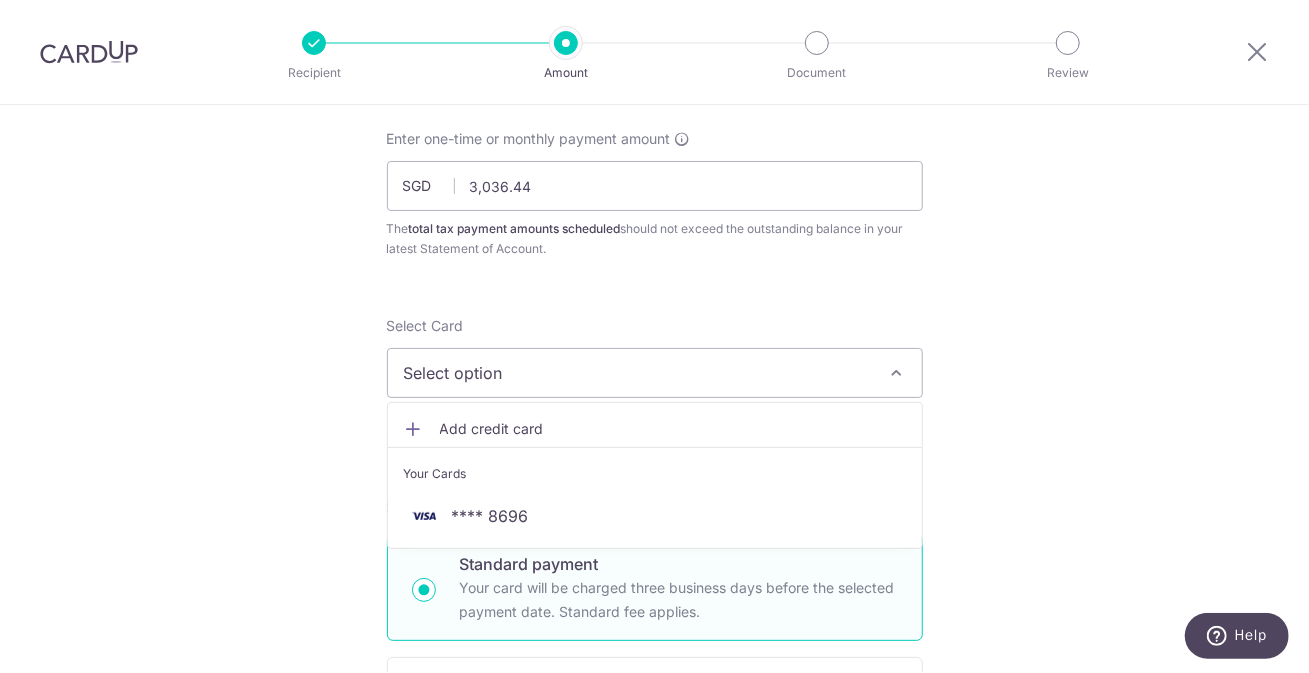 click on "Add credit card" at bounding box center [655, 429] 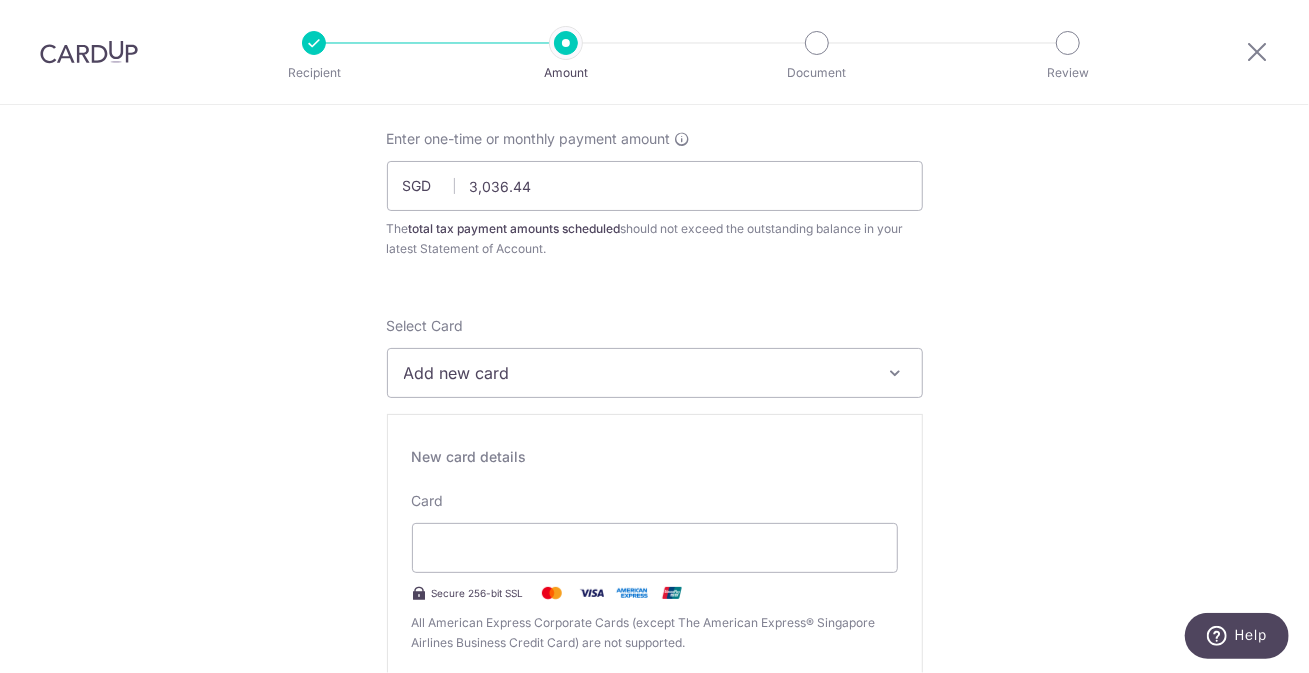 click on "Add new card" at bounding box center [655, 373] 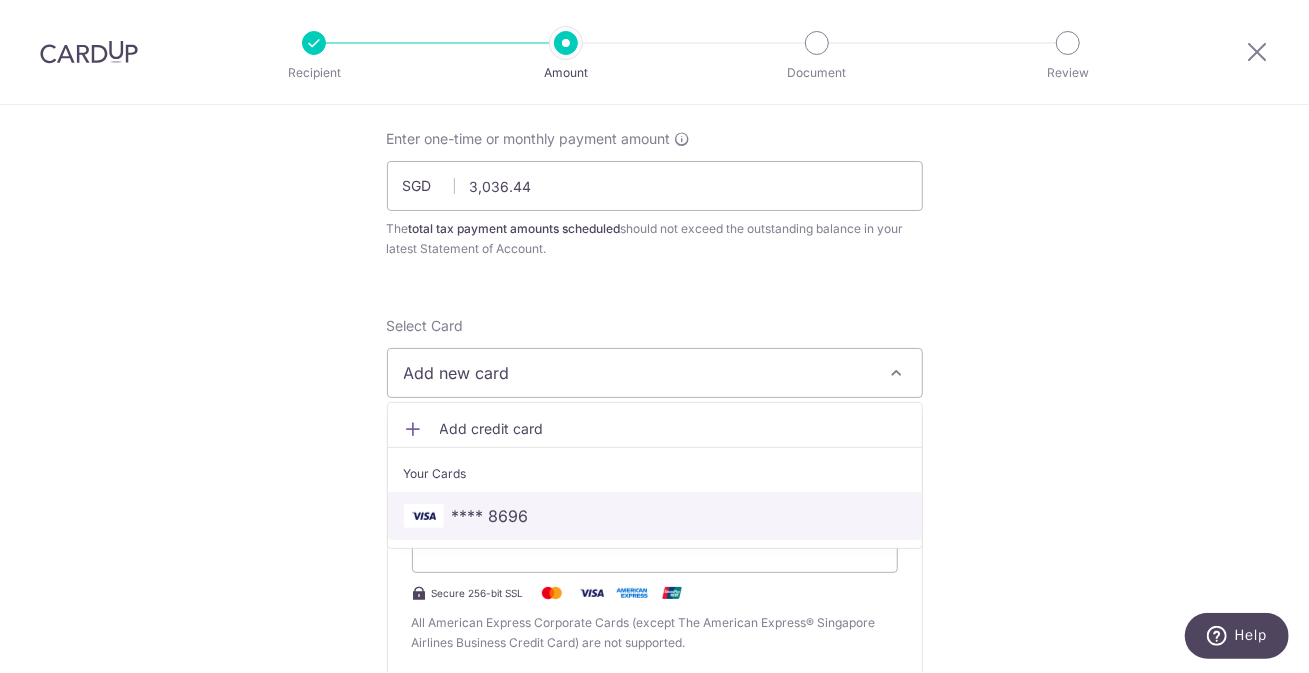 click on "**** 8696" at bounding box center [490, 516] 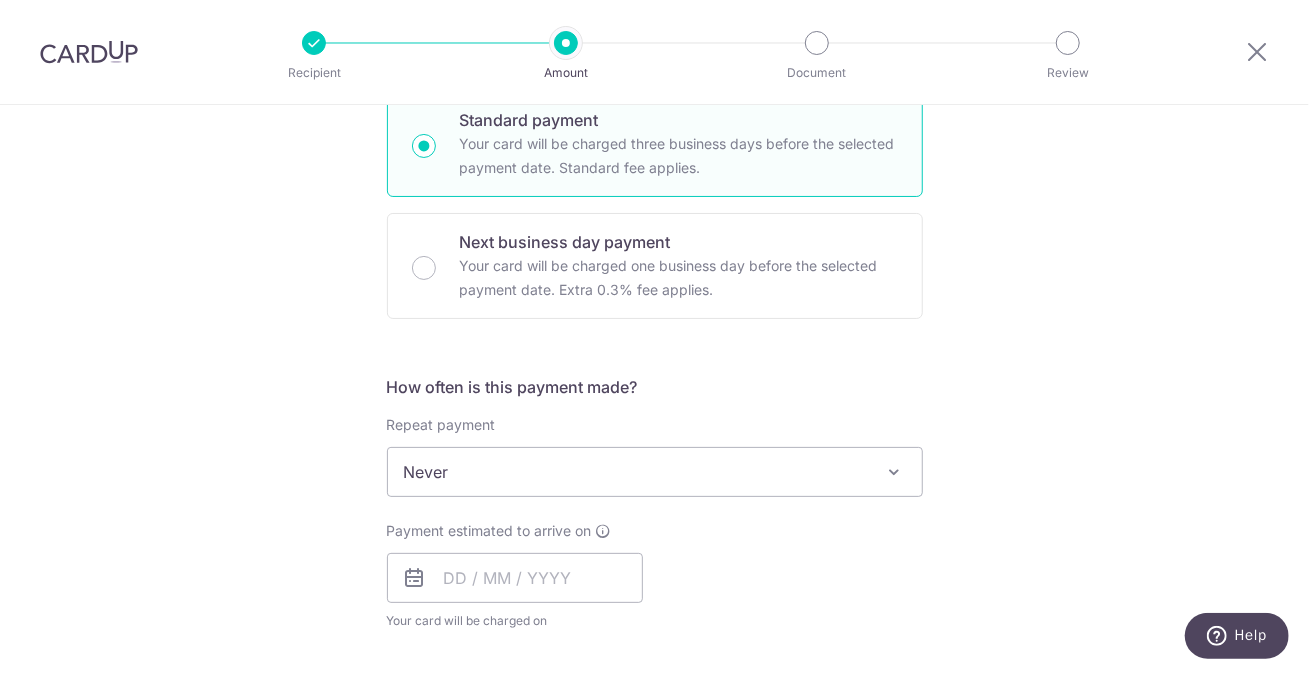 scroll, scrollTop: 555, scrollLeft: 0, axis: vertical 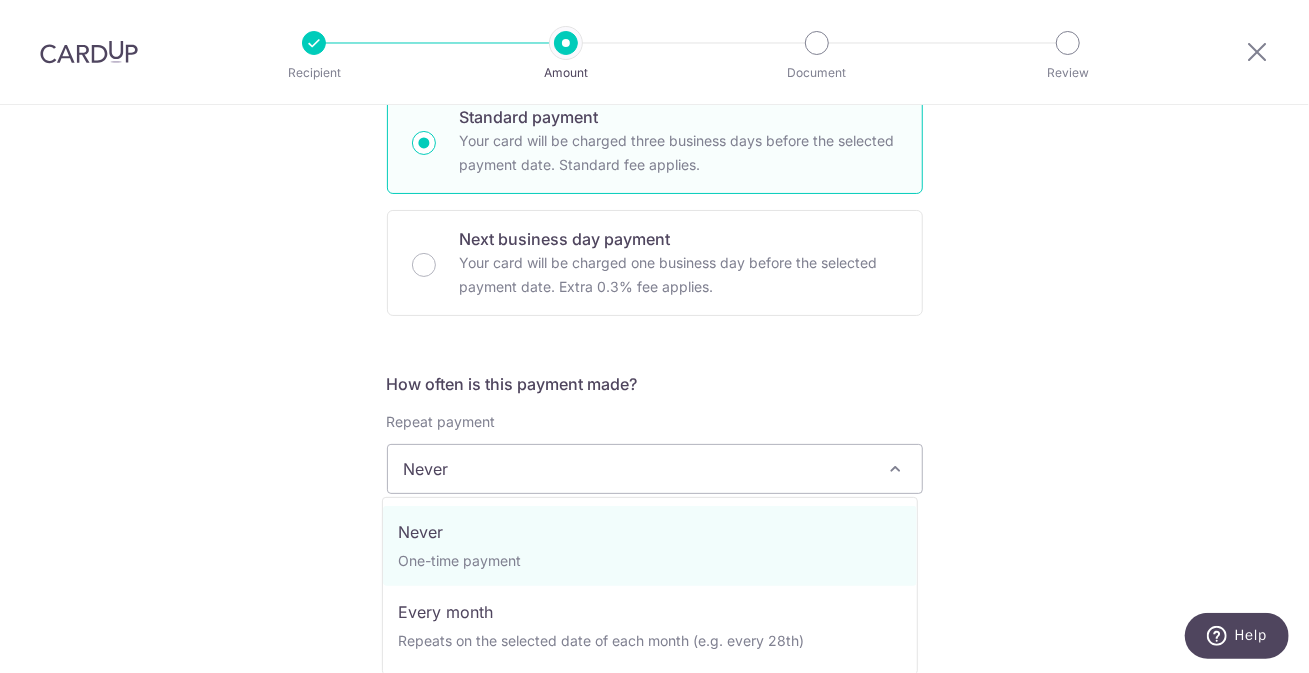 click on "Never" at bounding box center [655, 469] 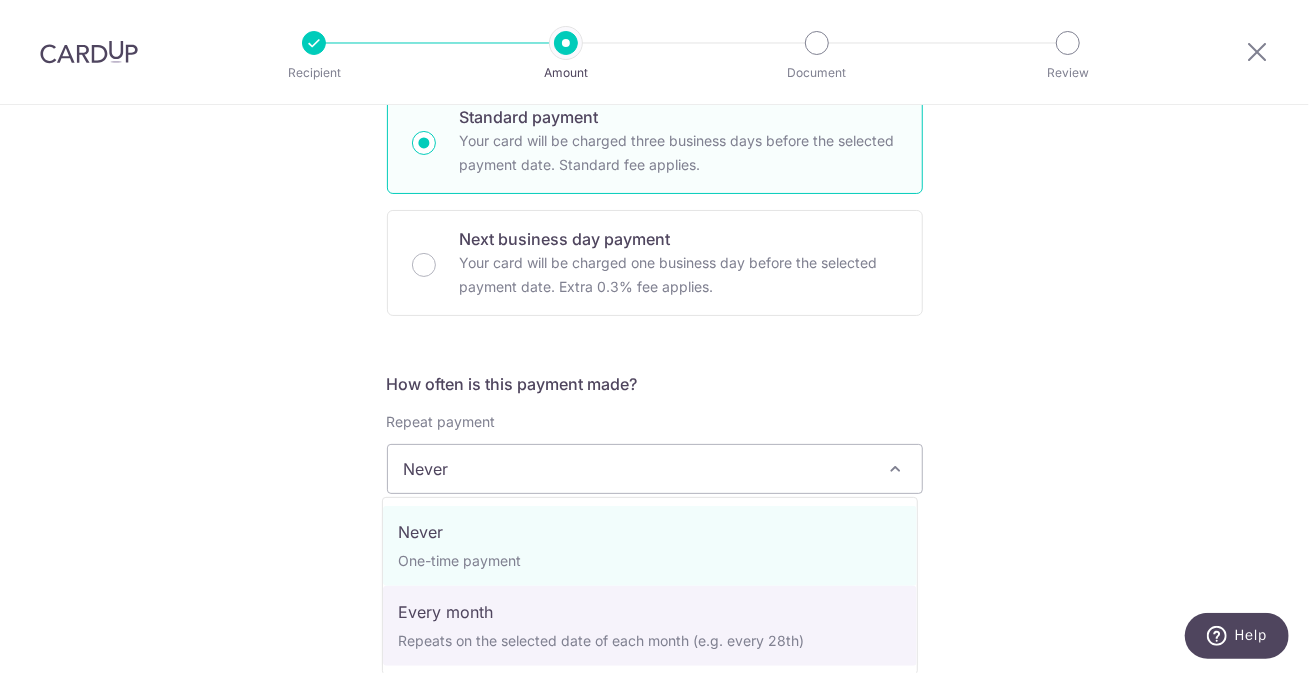 select on "3" 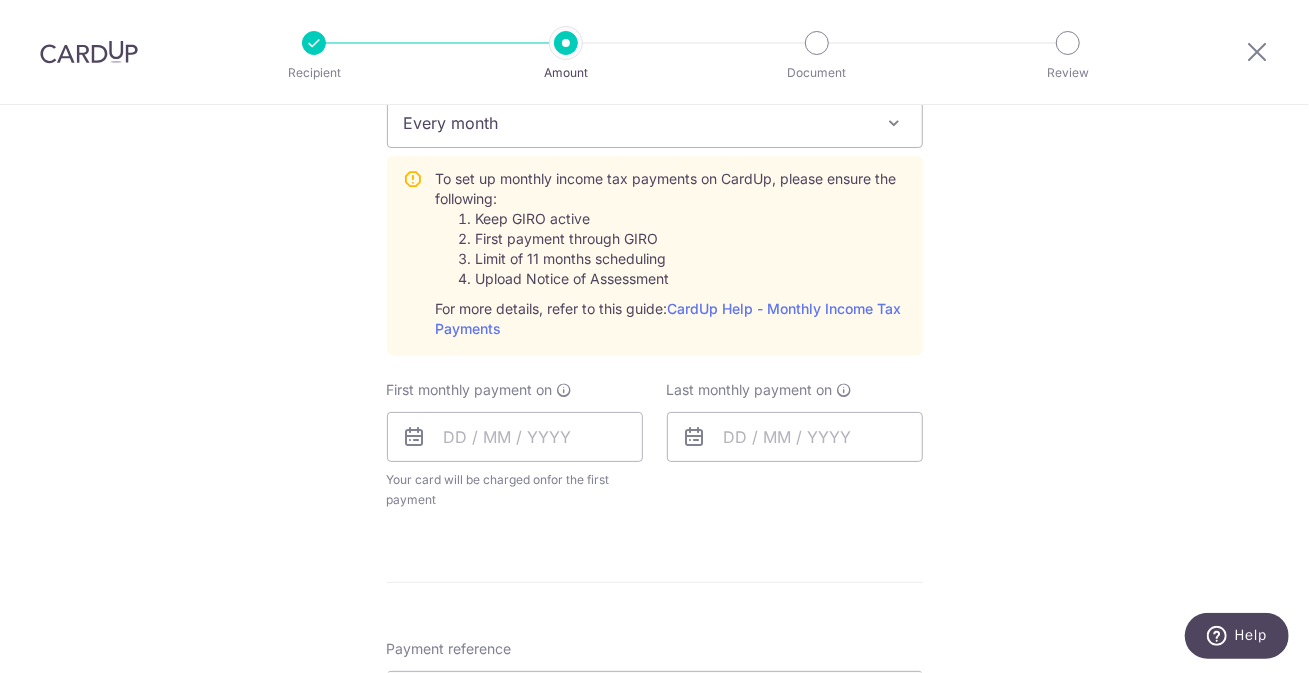 scroll, scrollTop: 902, scrollLeft: 0, axis: vertical 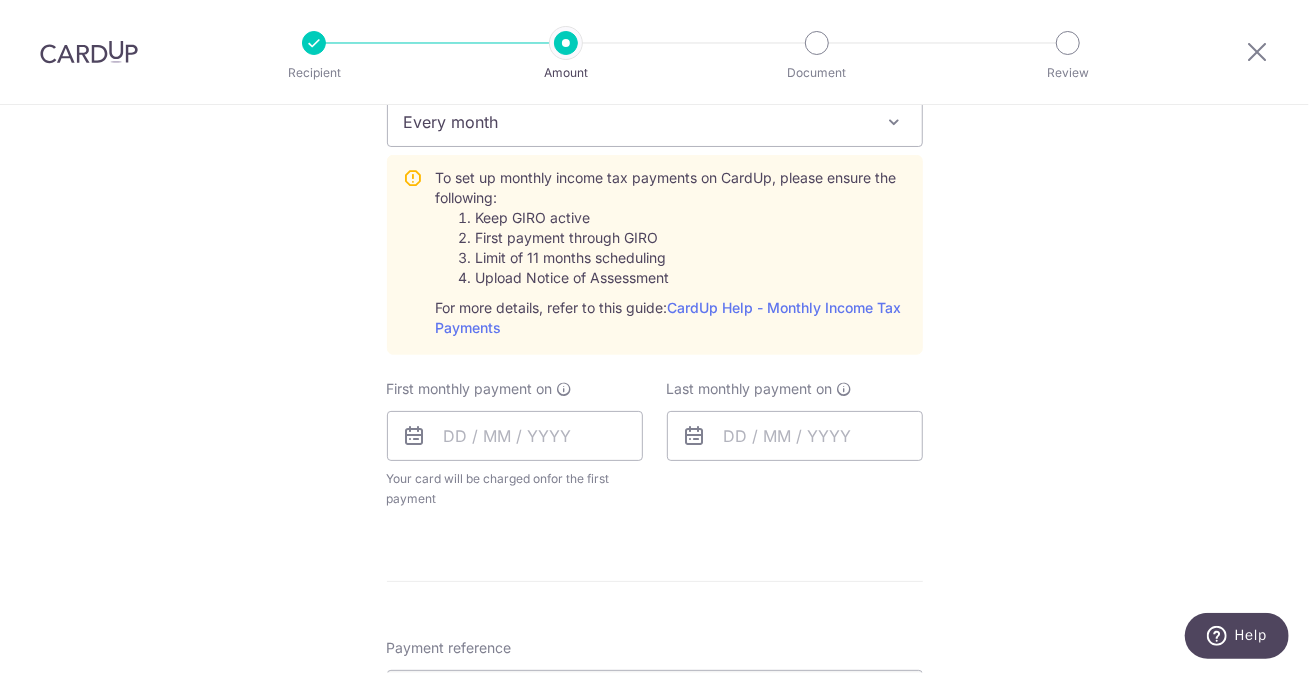 click at bounding box center [415, 436] 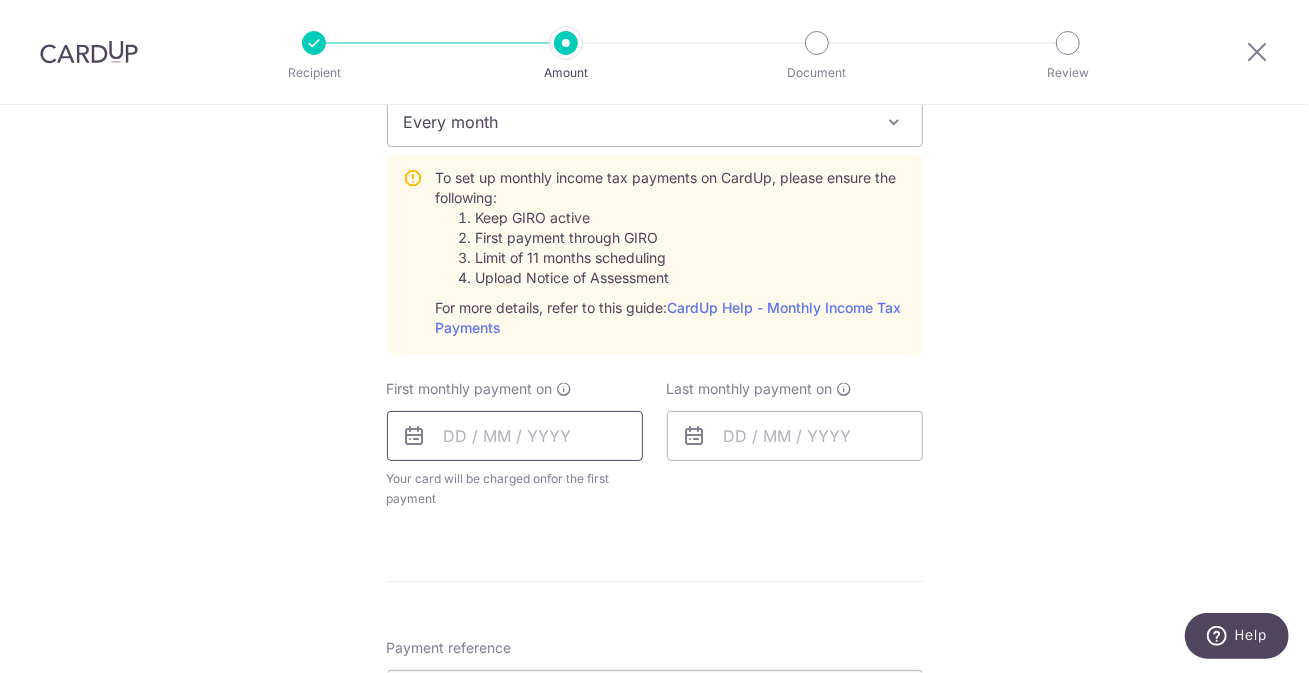 click at bounding box center (515, 436) 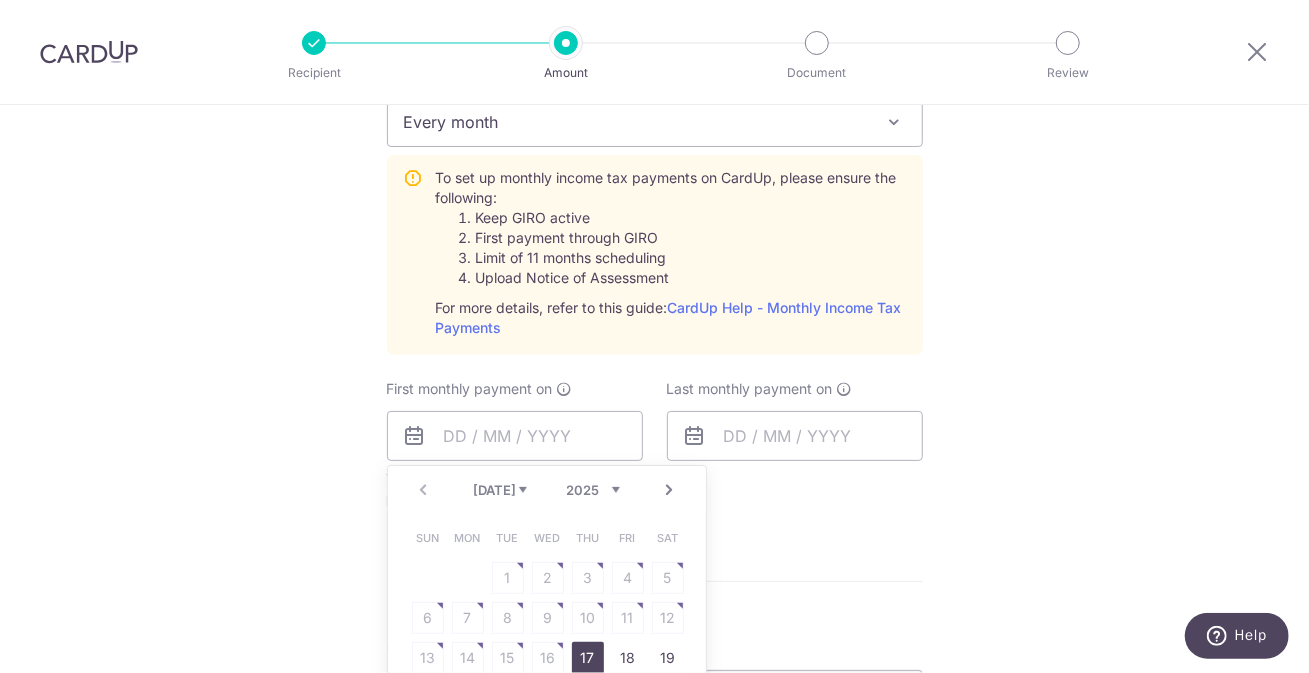 click on "Tell us more about your payment
Enter one-time or monthly payment amount
SGD
3,036.44
3036.44
The  total tax payment amounts scheduled  should not exceed the outstanding balance in your latest Statement of Account.
Select Card
**** 8696
Add credit card
Your Cards
**** 8696
Secure 256-bit SSL
Text
New card details
Ho" at bounding box center [654, 245] 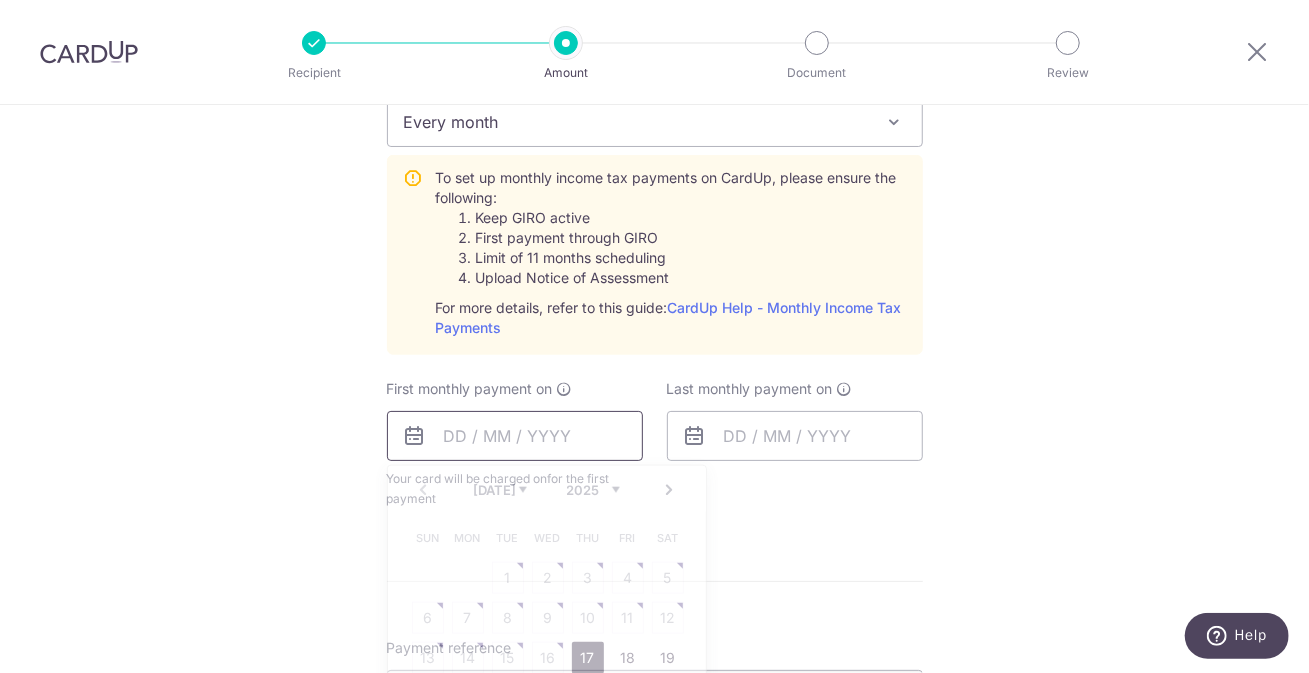 click at bounding box center [515, 436] 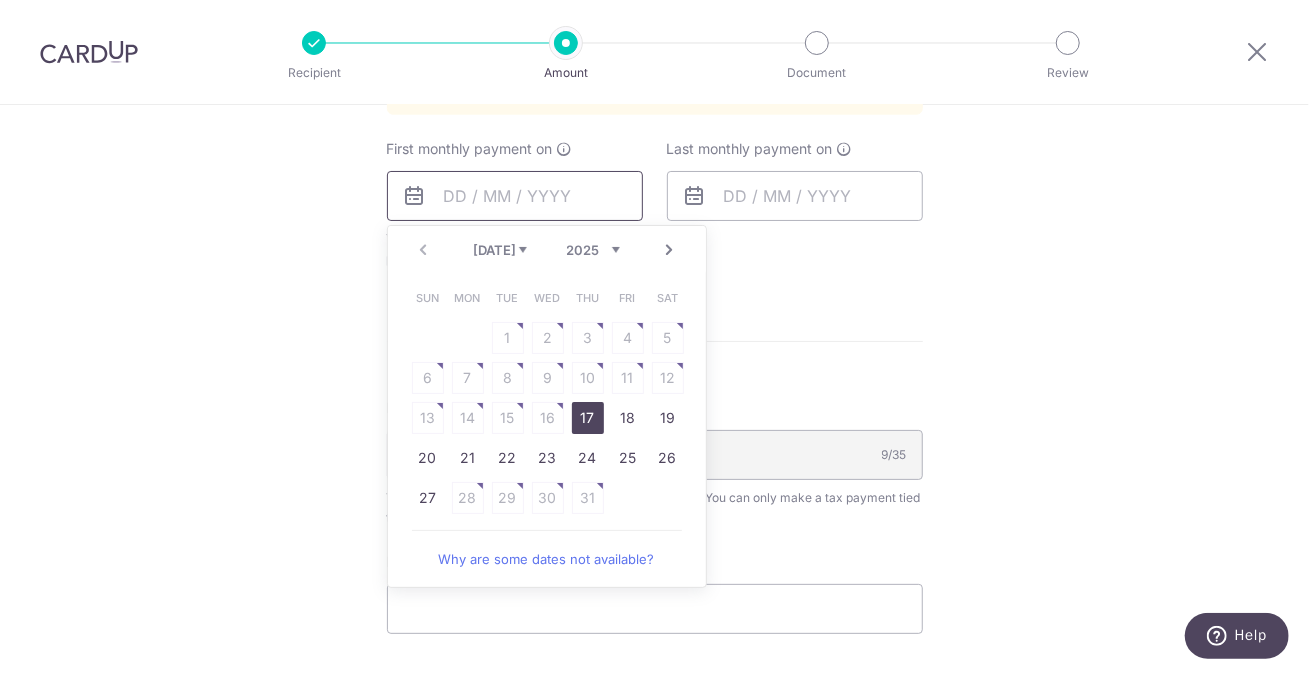 scroll, scrollTop: 1144, scrollLeft: 0, axis: vertical 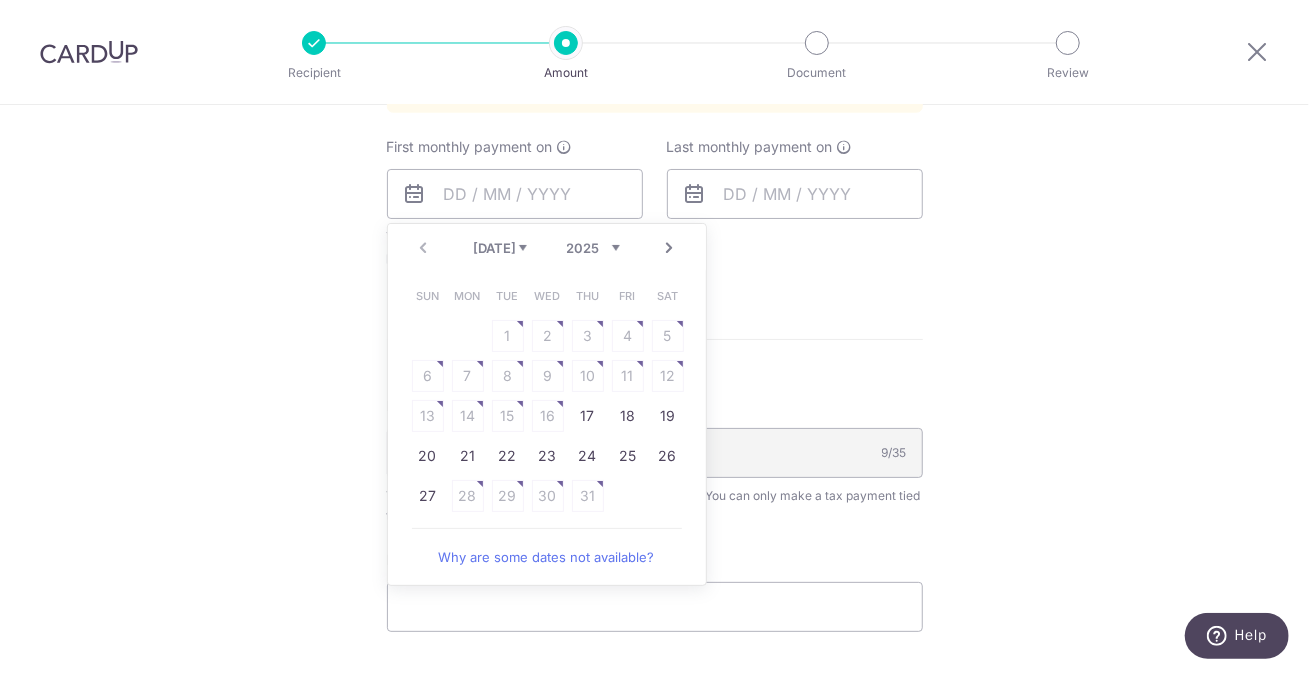 click on "Next" at bounding box center (670, 248) 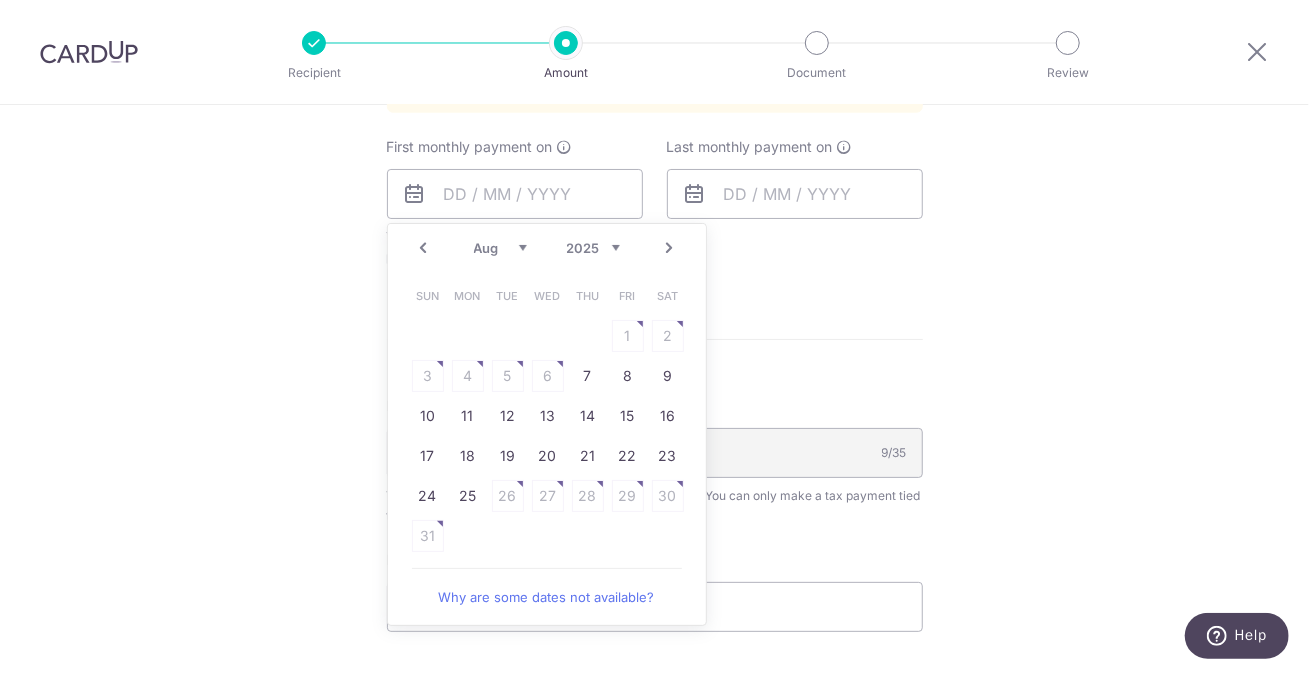 click on "Prev" at bounding box center [424, 248] 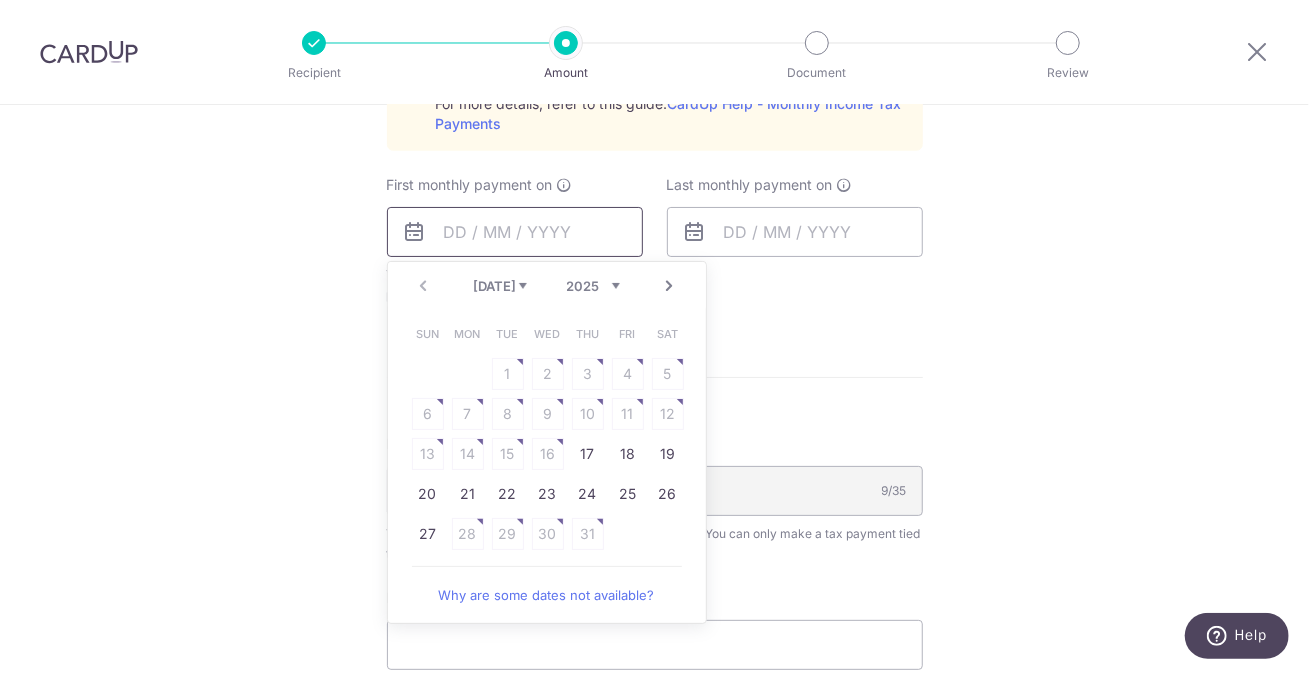 scroll, scrollTop: 1107, scrollLeft: 0, axis: vertical 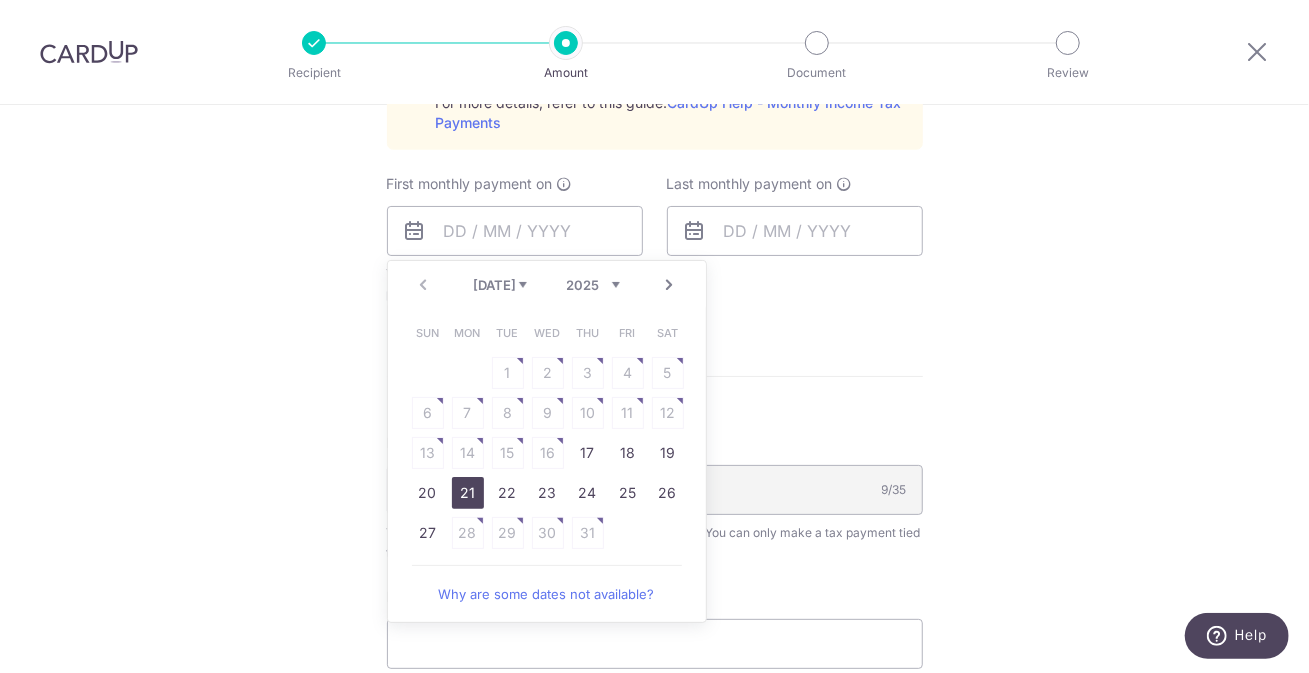 click on "21" at bounding box center [468, 493] 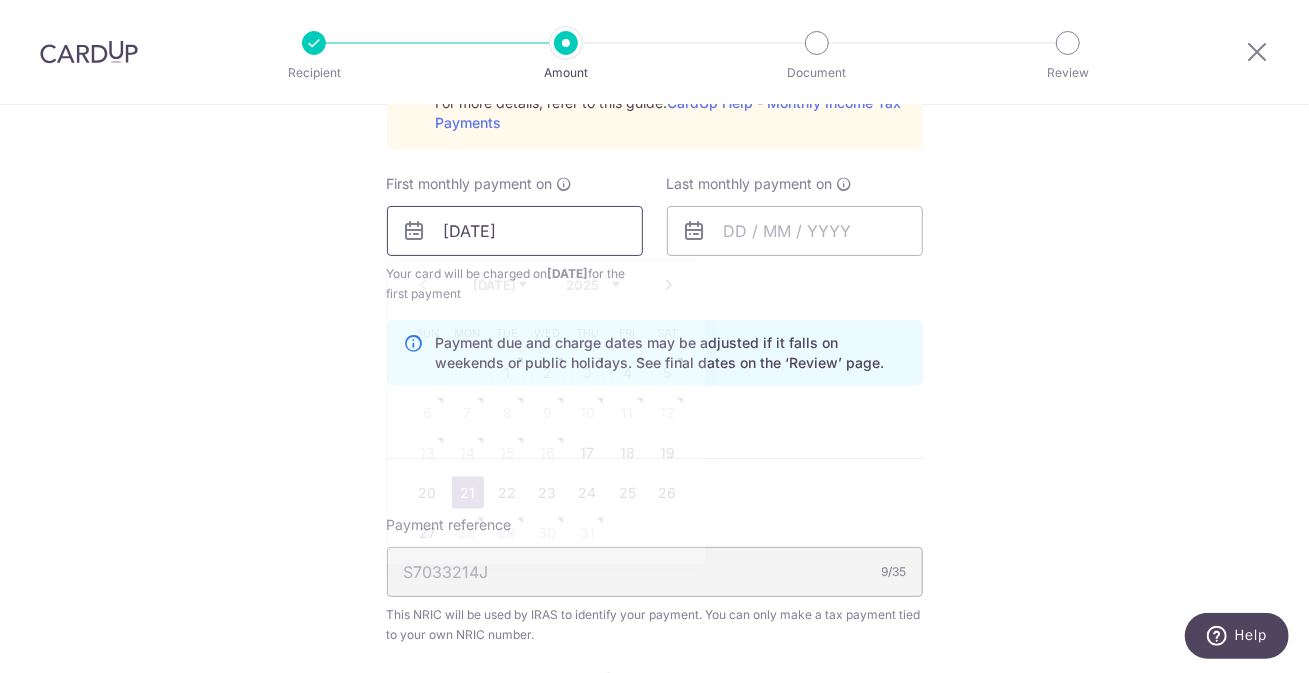 click on "21/07/2025" at bounding box center [515, 231] 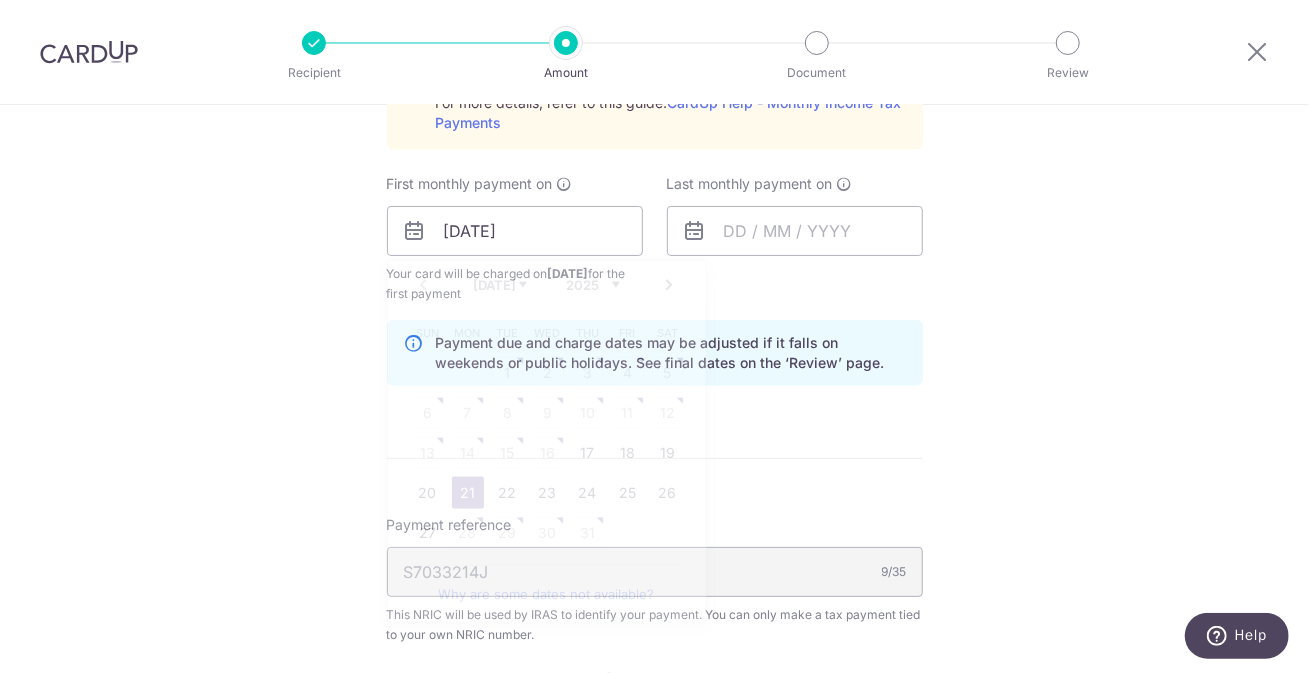 click on "How often is this payment made?
Repeat payment
Never
Every month Every month
To set up monthly income tax payments on CardUp, please ensure the following:     Keep GIRO active   First payment through GIRO   Limit of 11 months scheduling   Upload Notice of Assessment    For more details, refer to this guide:  CardUp Help - Monthly Income Tax Payments
First monthly payment on
21/07/2025
Prev Next Jul Aug Sep Oct Nov Dec 2025 2026 Sun Mon Tue Wed Thu Fri Sat     1 2 3 4 5 6 7 8 9 10 11 12 13 14 15 16 17 18 19 20 21 22 23 24 25 26 27 28 29 30 31     Why are some dates not available?
Your card will be charged on  16/07/2025  for the first payment
* If your payment is funded by  9:00am SGT on Tuesday 15/07/2025" at bounding box center [655, 111] 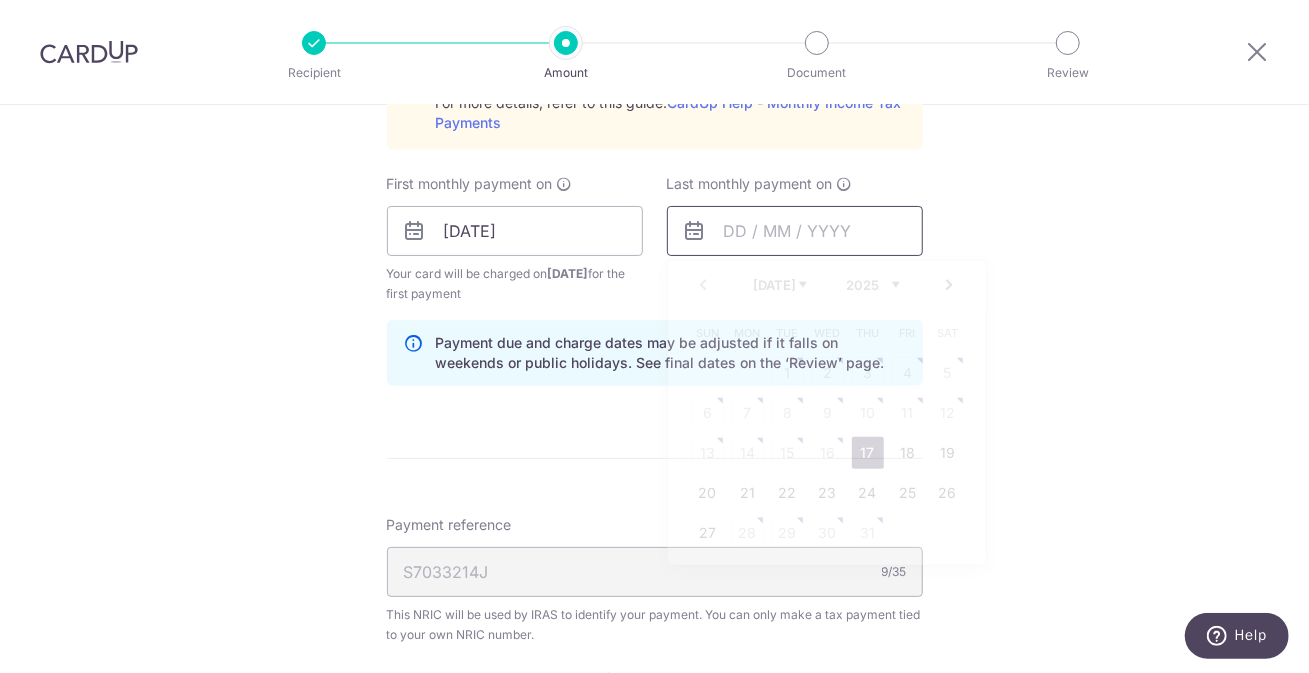 click at bounding box center (795, 231) 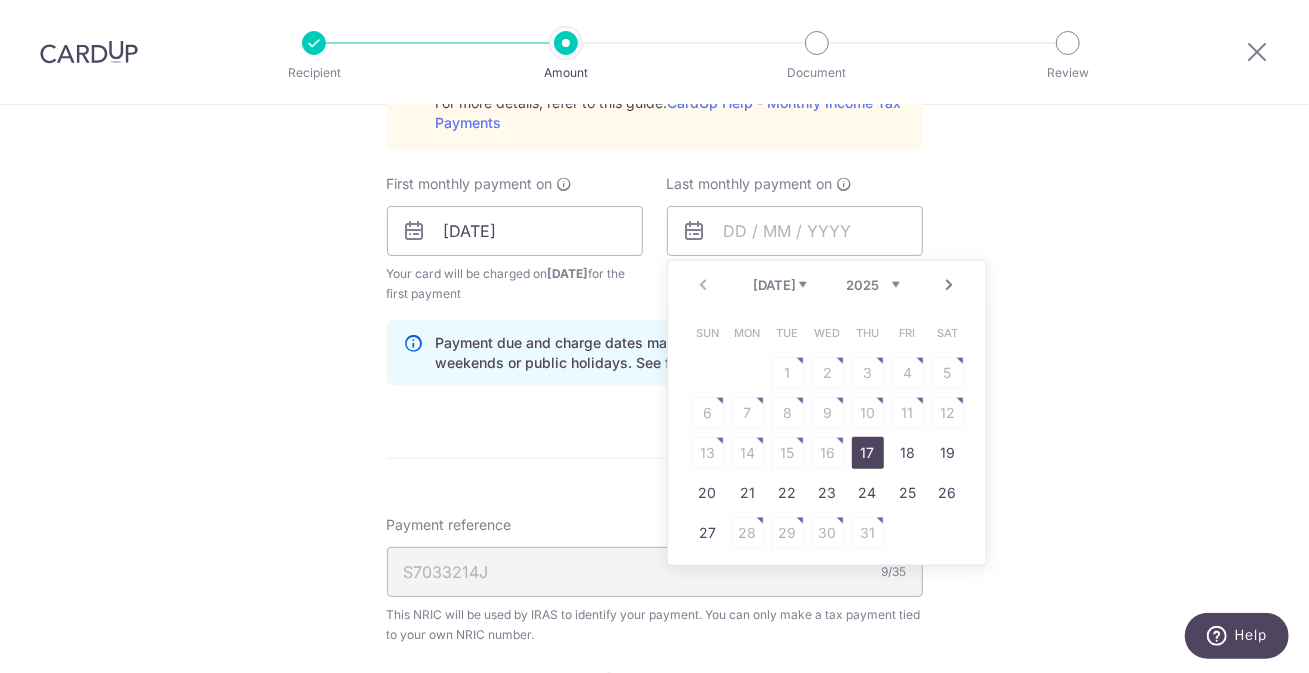 click on "2025 2026" at bounding box center [873, 285] 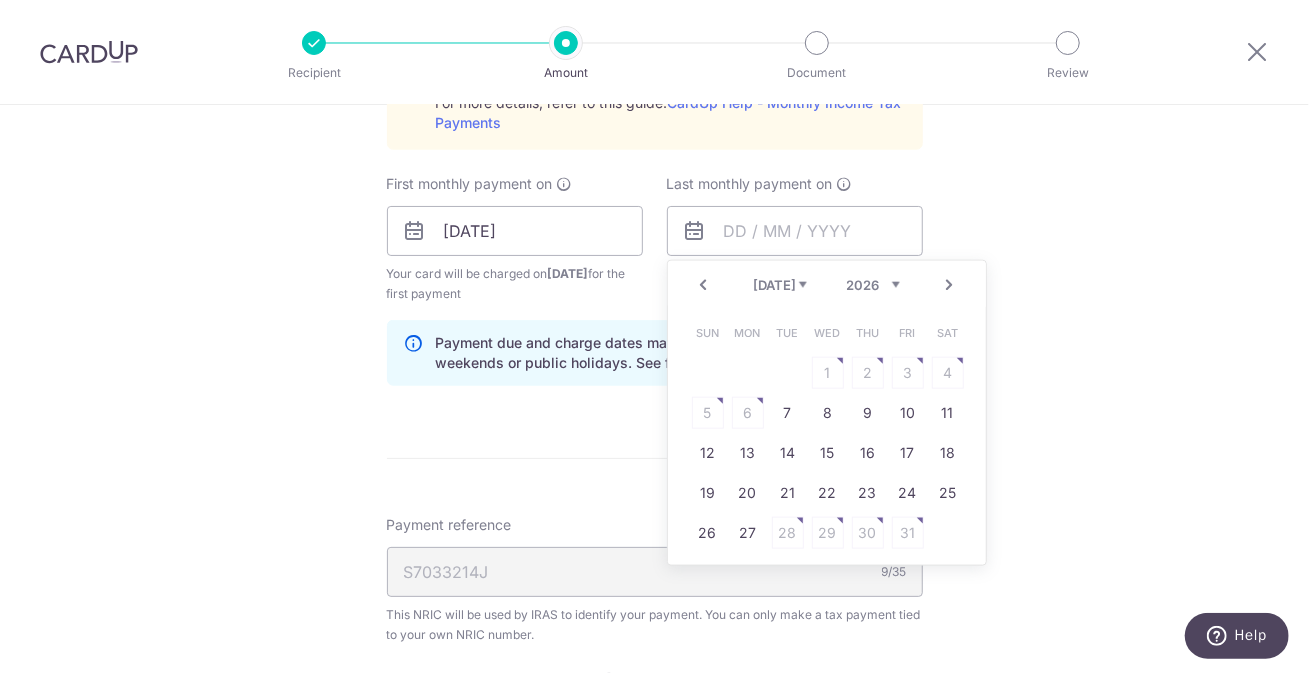 click on "Jan Feb Mar Apr May Jun Jul Aug" at bounding box center [780, 285] 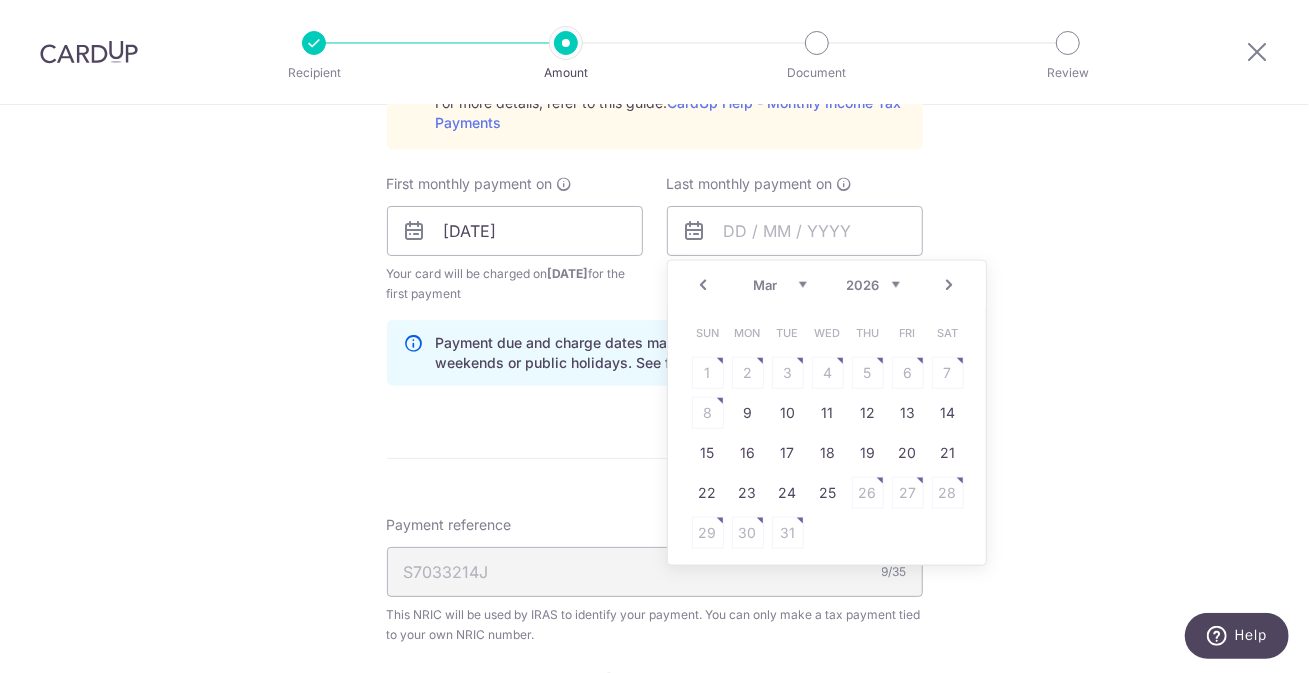 click on "Prev" at bounding box center (704, 285) 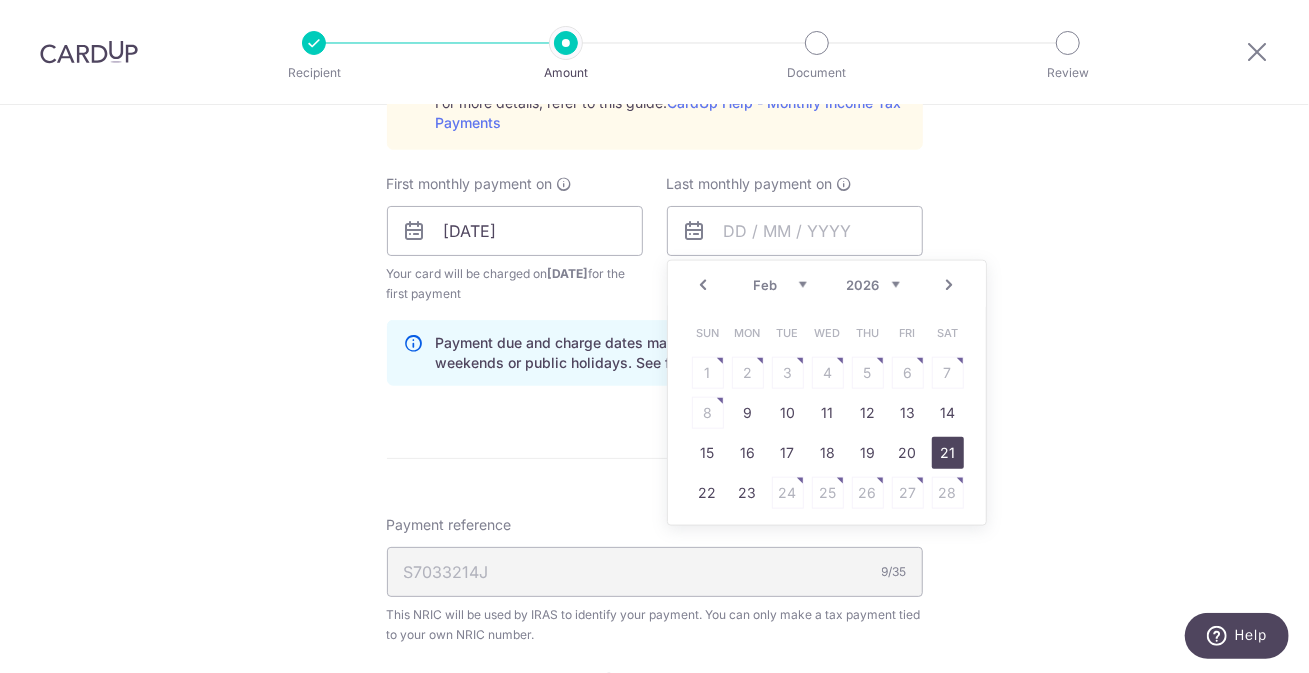 click on "21" at bounding box center [948, 453] 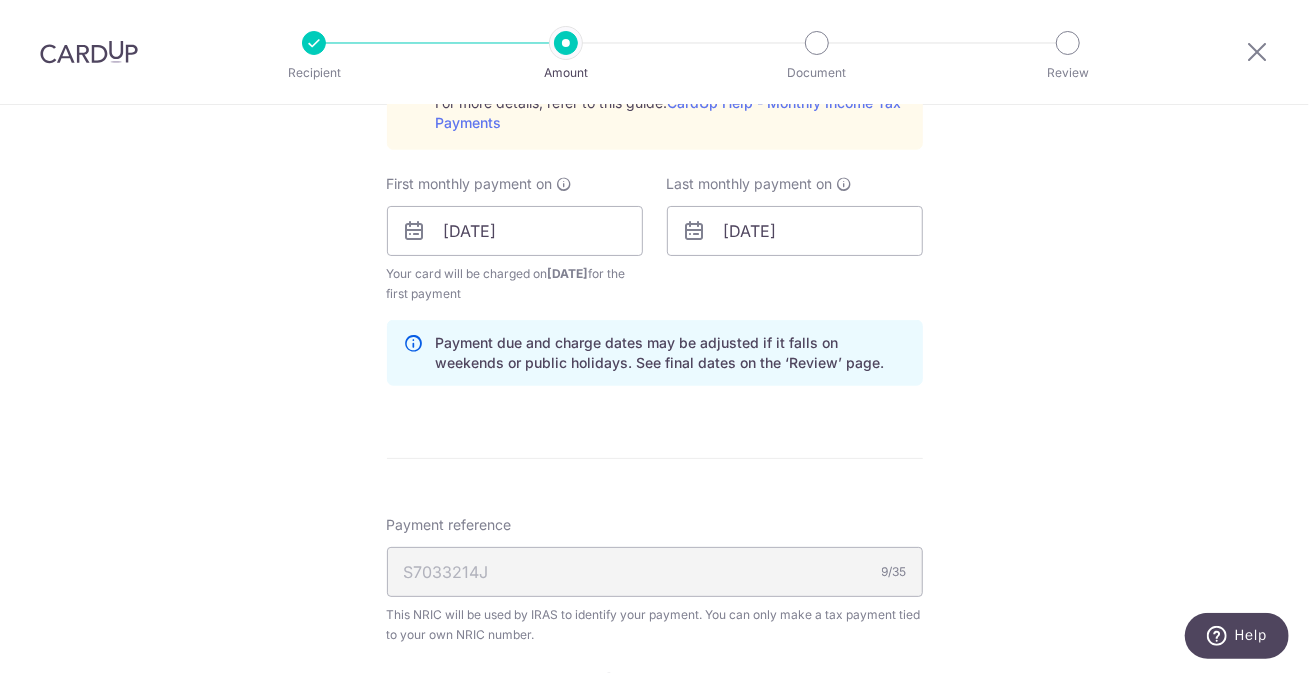 click on "Tell us more about your payment
Enter one-time or monthly payment amount
SGD
3,036.44
3036.44
The  total tax payment amounts scheduled  should not exceed the outstanding balance in your latest Statement of Account.
Select Card
**** 8696
Add credit card
Your Cards
**** 8696
Secure 256-bit SSL
Text
New card details
Ho" at bounding box center (654, 81) 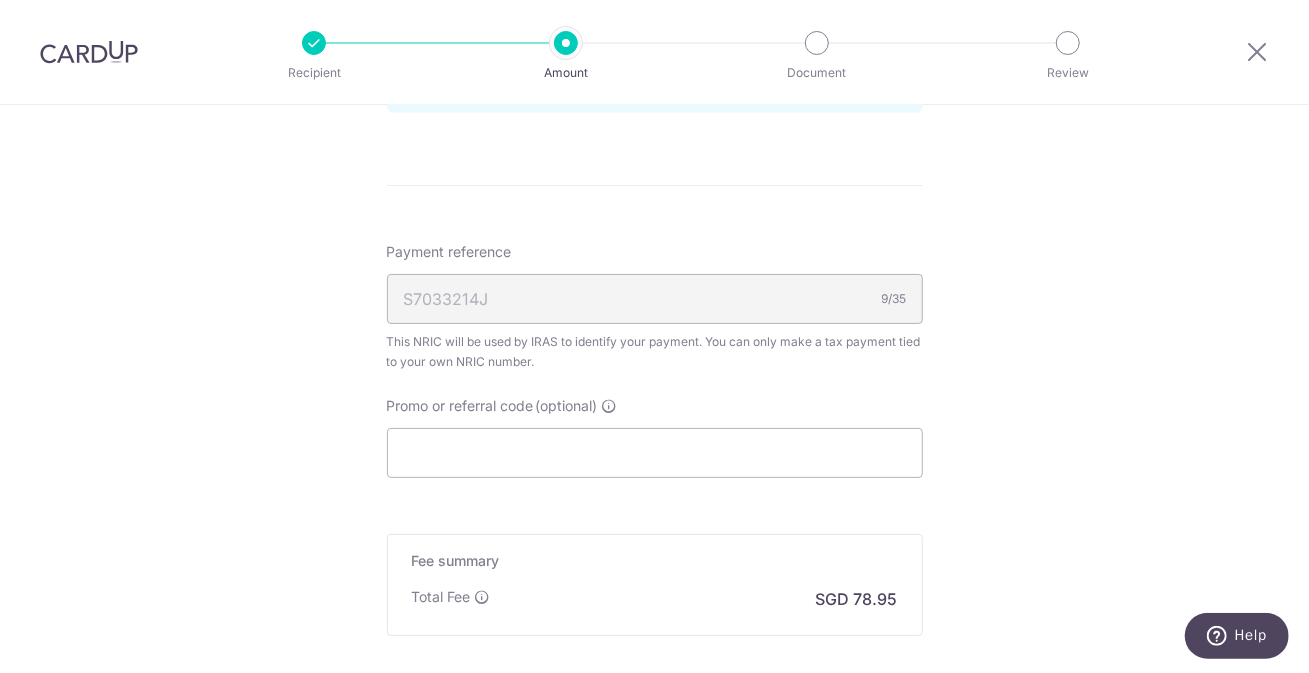scroll, scrollTop: 1379, scrollLeft: 0, axis: vertical 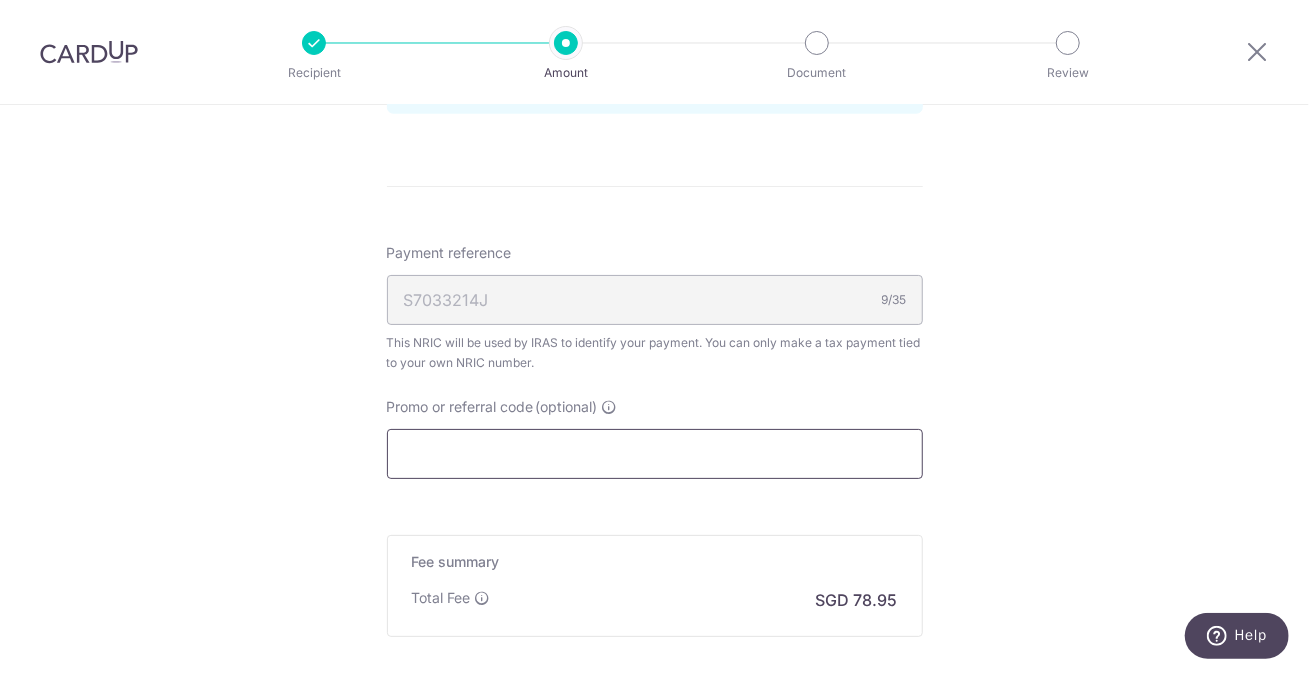 click on "Promo or referral code
(optional)" at bounding box center (655, 454) 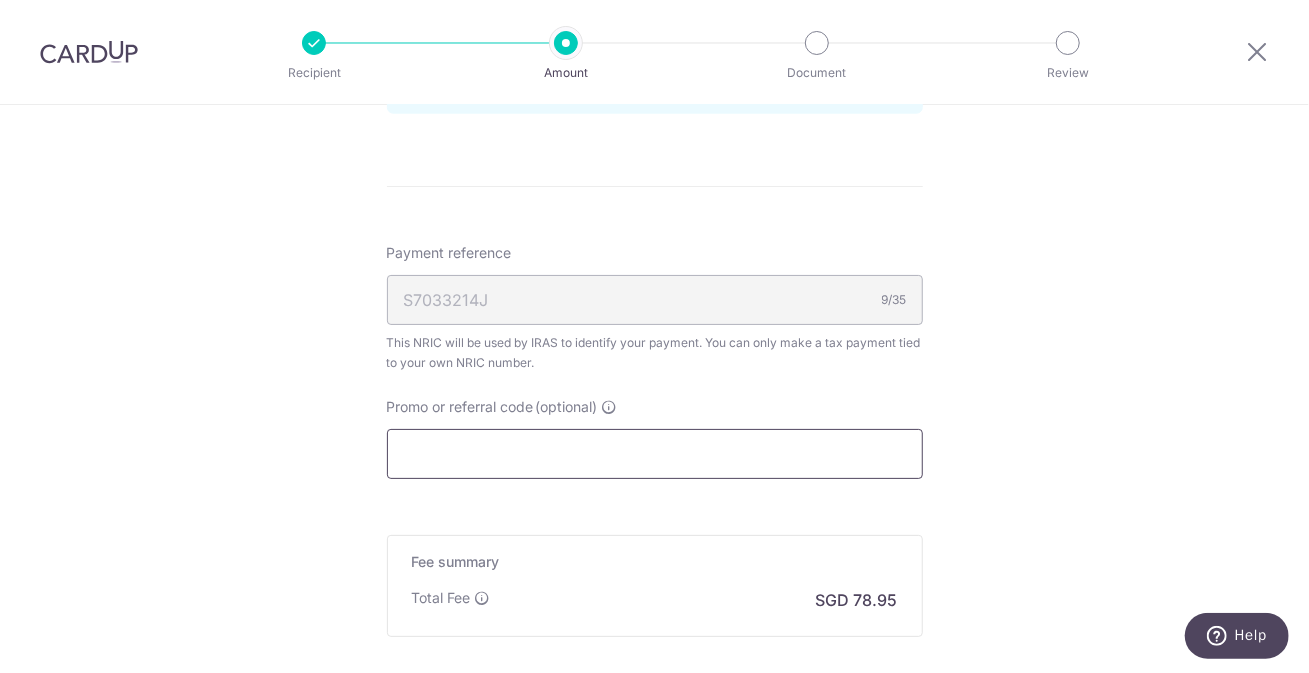 type on "o" 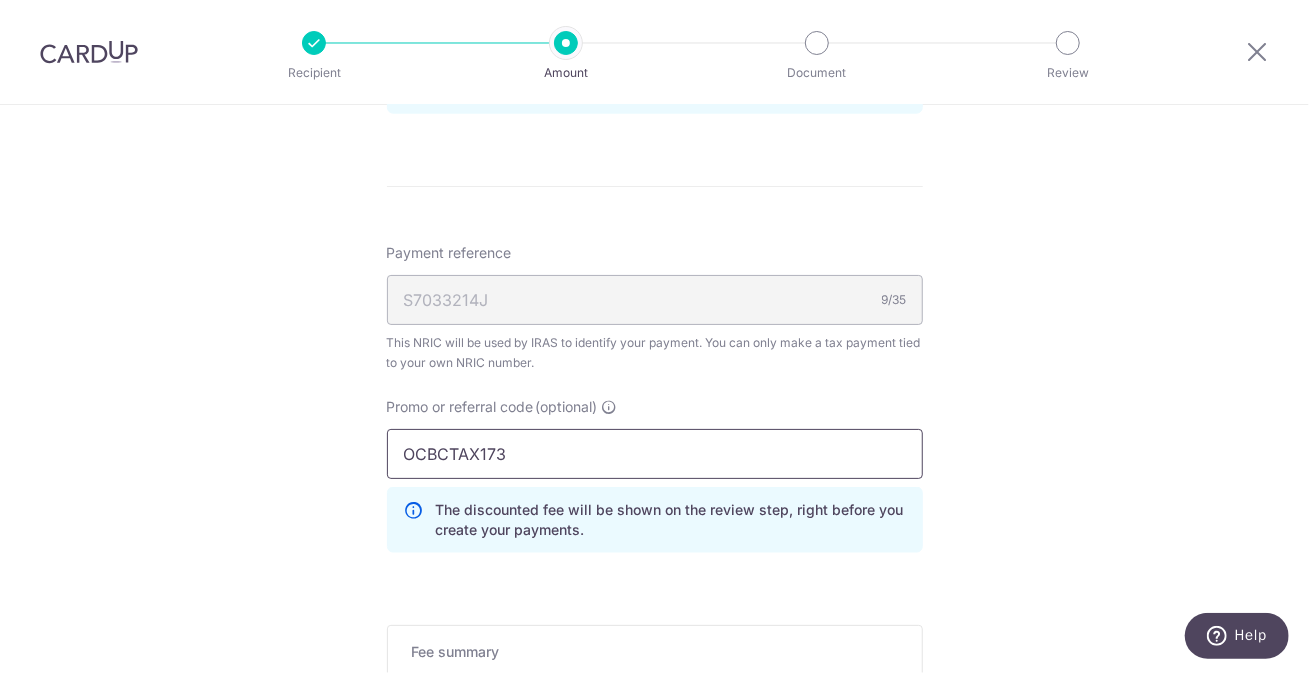 type on "OCBCTAX173" 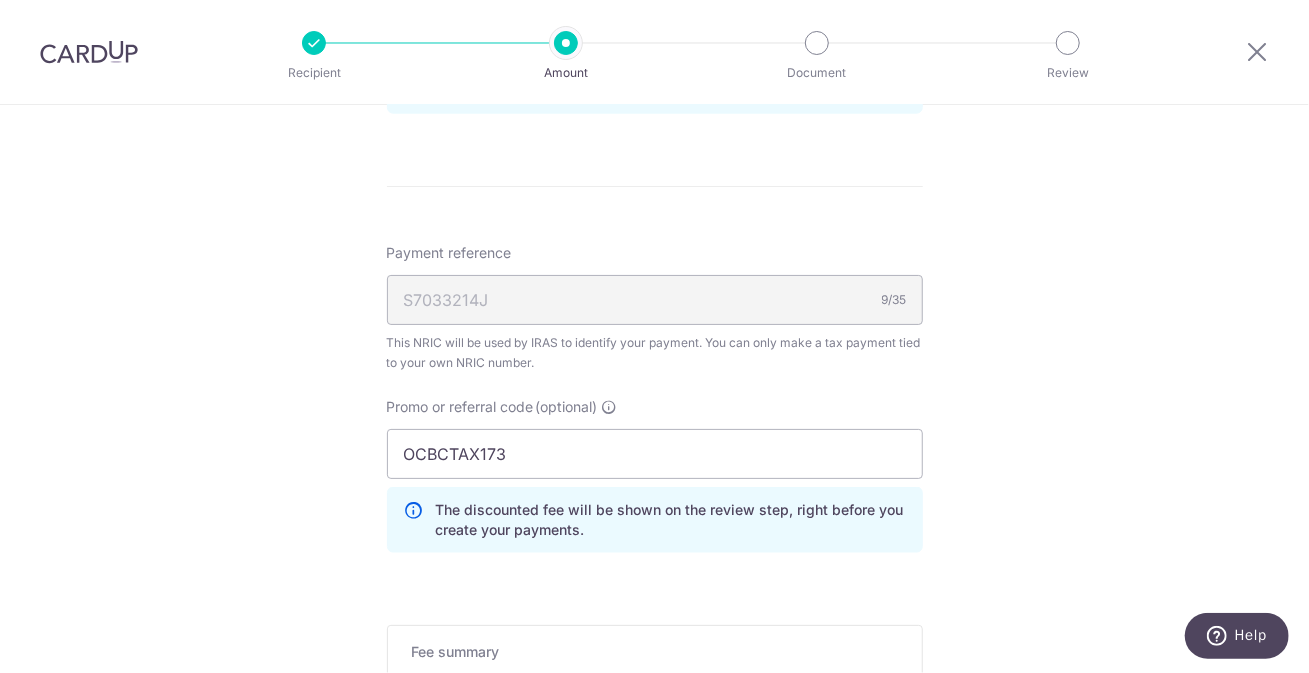 click on "Tell us more about your payment
Enter one-time or monthly payment amount
SGD
3,036.44
3036.44
The  total tax payment amounts scheduled  should not exceed the outstanding balance in your latest Statement of Account.
Select Card
**** 8696
Add credit card
Your Cards
**** 8696
Secure 256-bit SSL
Text
New card details
Ho" at bounding box center (654, -146) 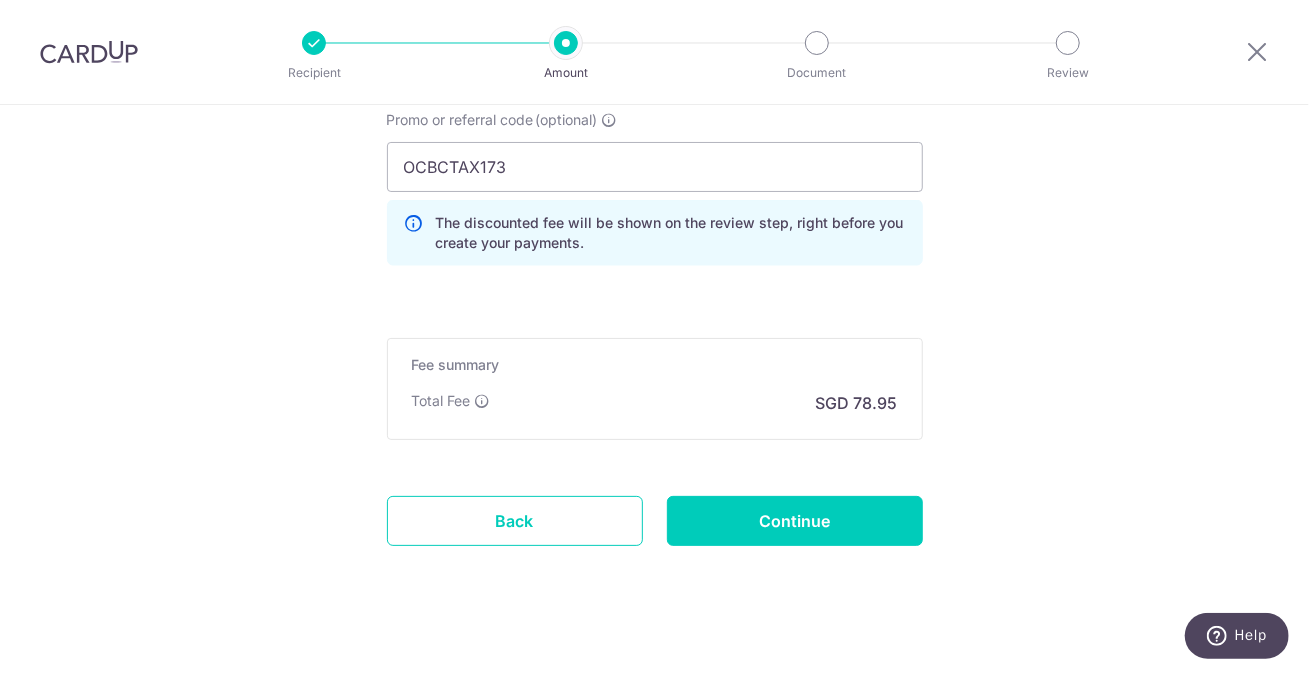 scroll, scrollTop: 1682, scrollLeft: 0, axis: vertical 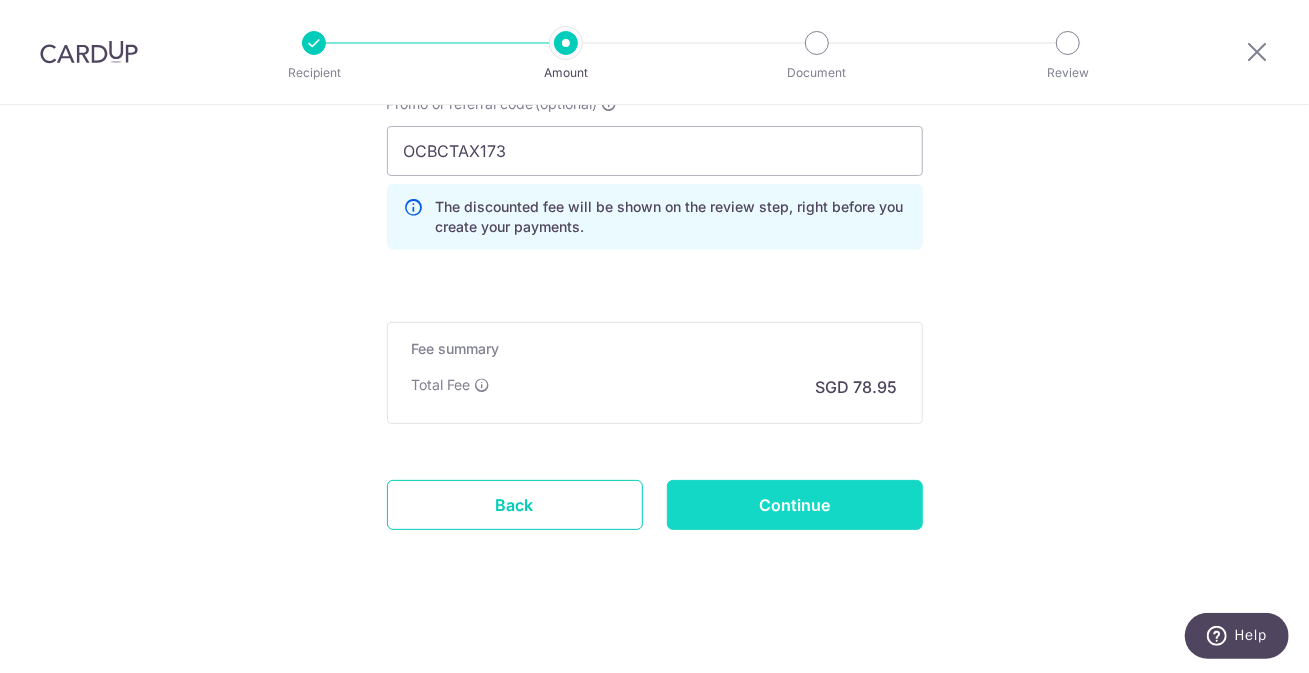 click on "Continue" at bounding box center (795, 505) 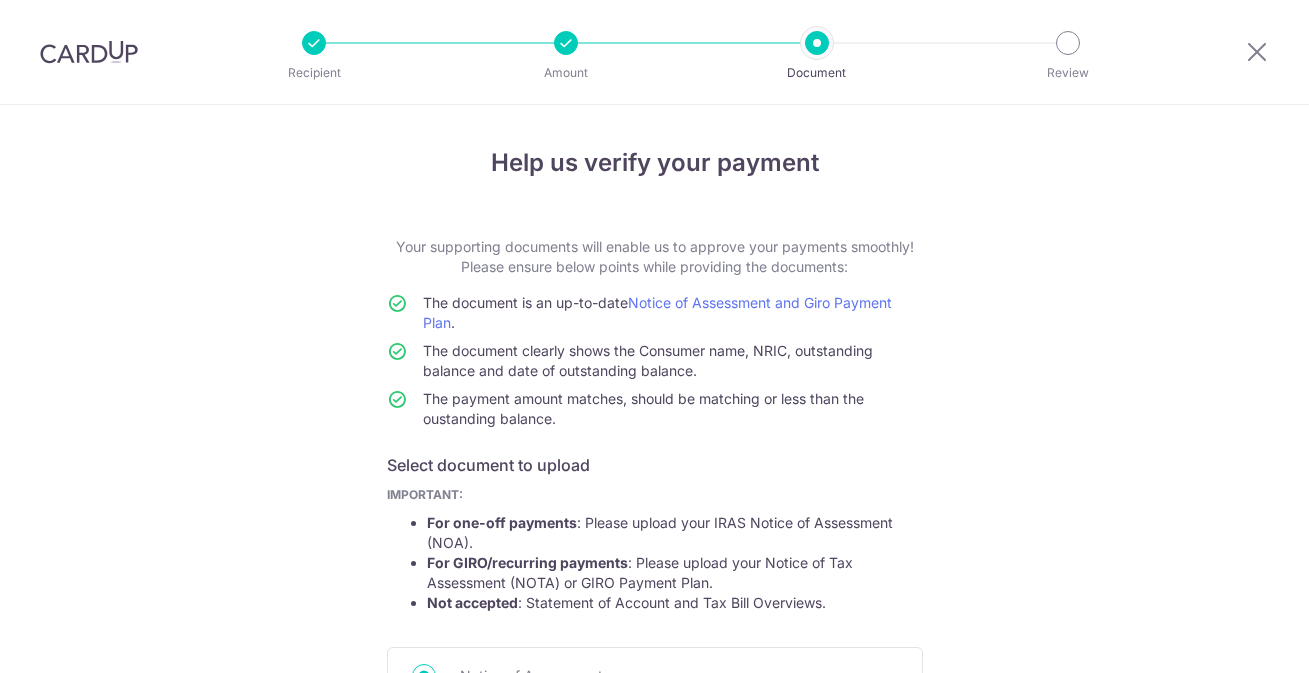 scroll, scrollTop: 0, scrollLeft: 0, axis: both 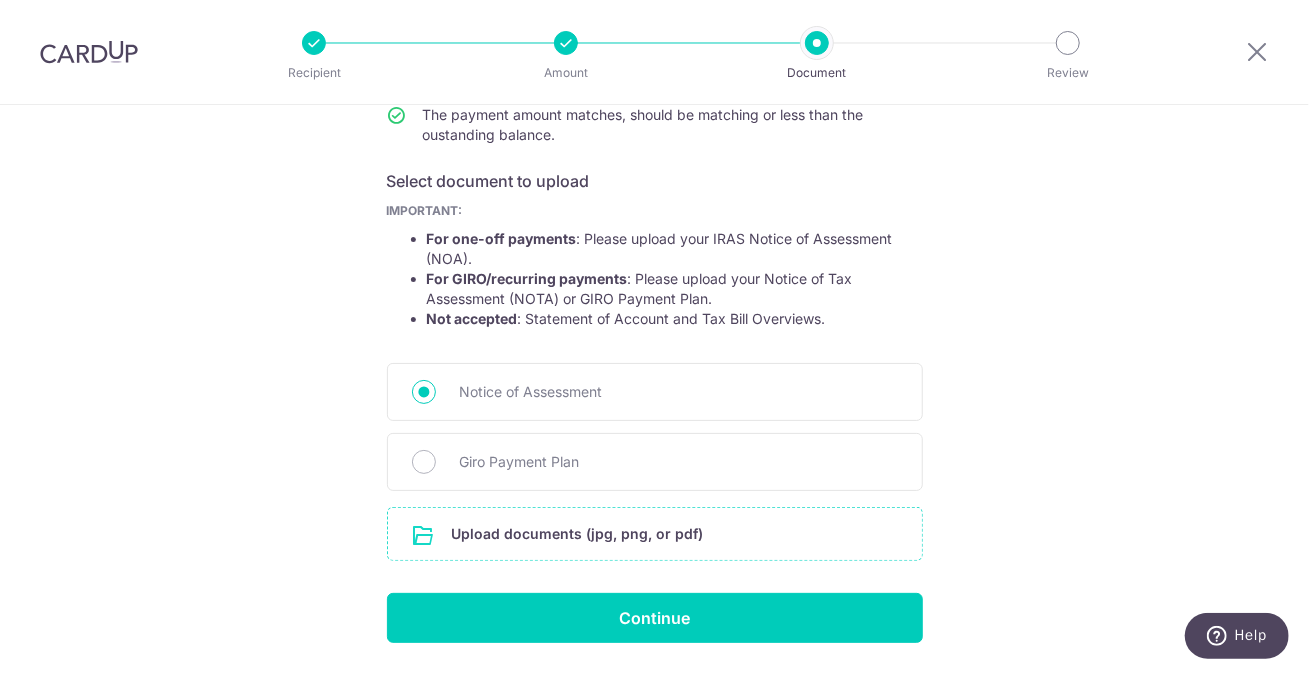 click at bounding box center [655, 534] 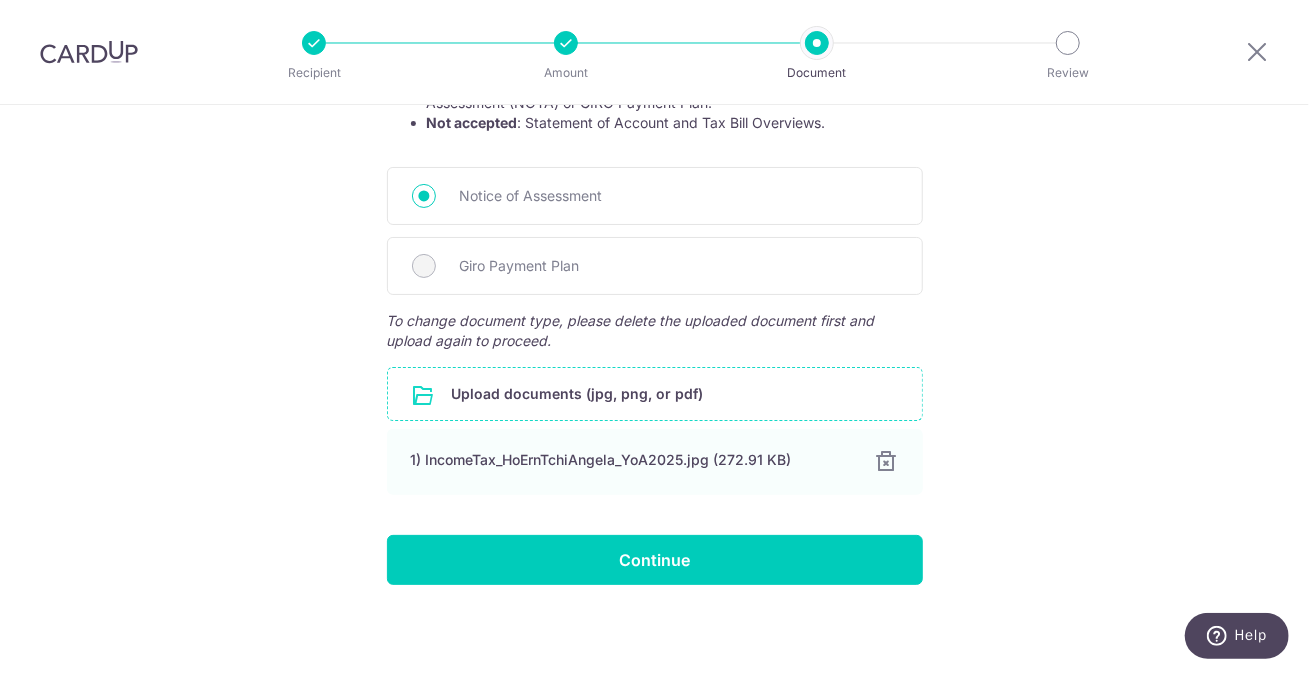 scroll, scrollTop: 479, scrollLeft: 0, axis: vertical 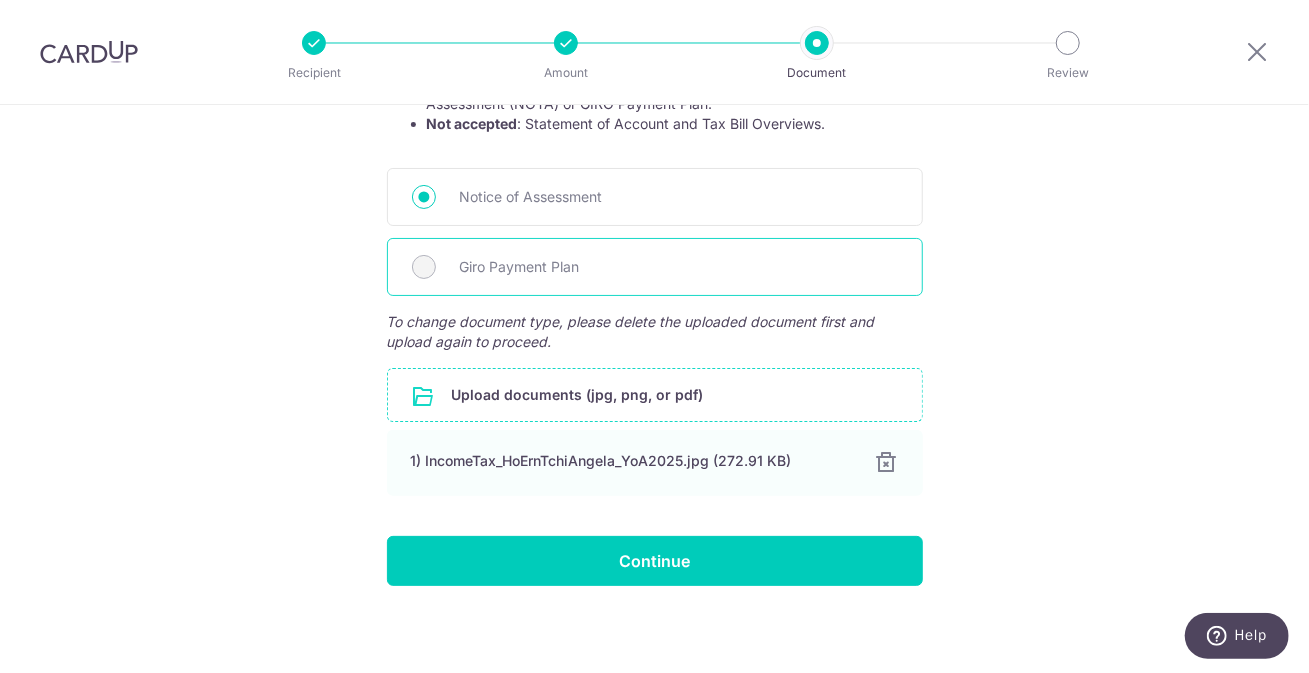 click on "Giro Payment Plan" at bounding box center (679, 267) 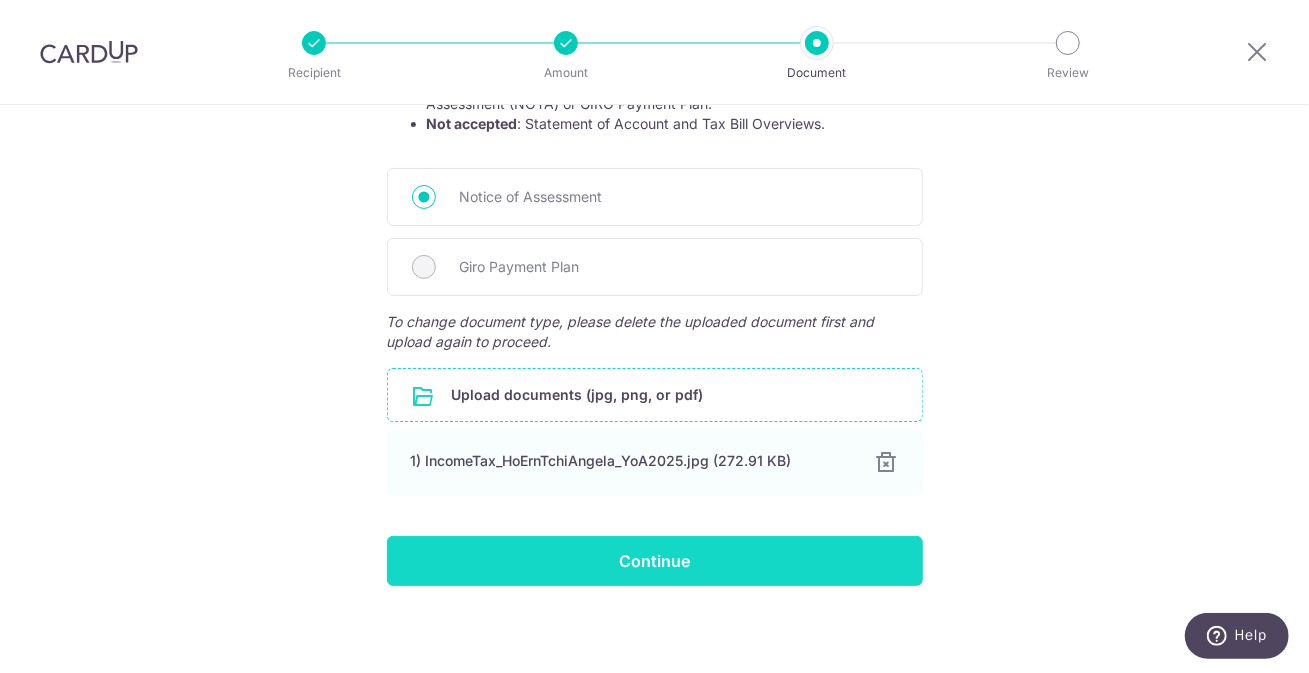 click on "Continue" at bounding box center [655, 561] 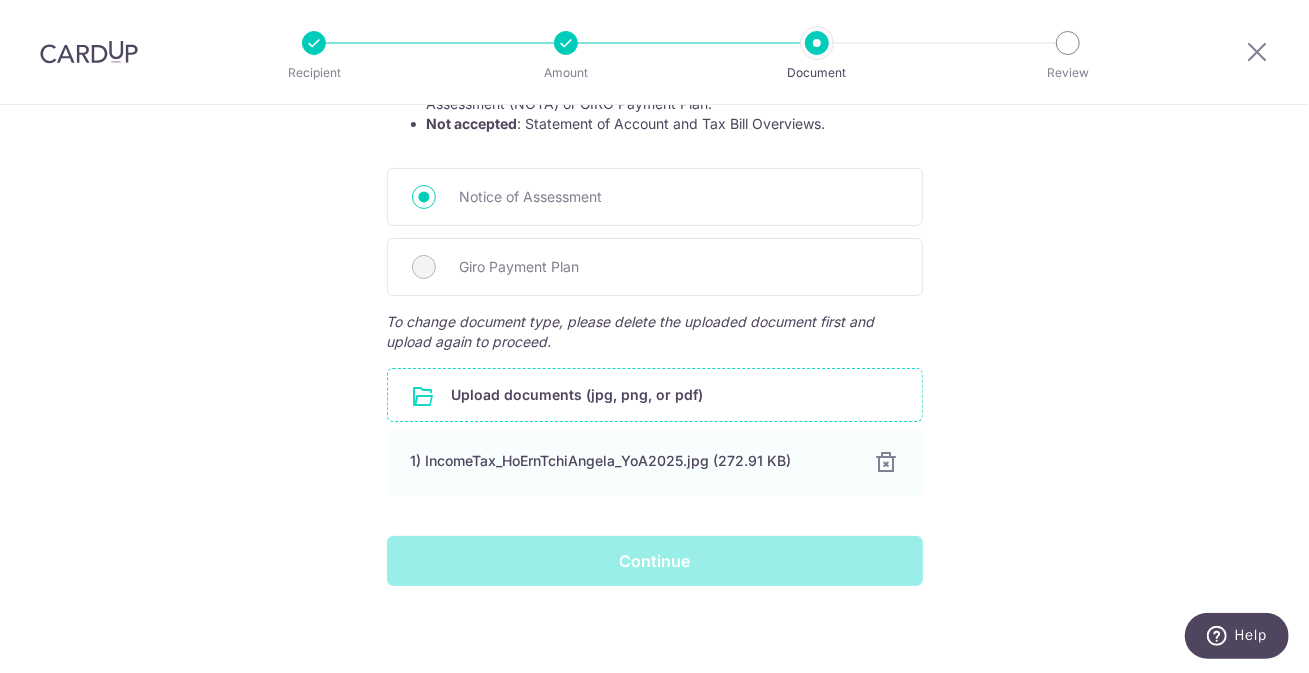 scroll, scrollTop: 484, scrollLeft: 0, axis: vertical 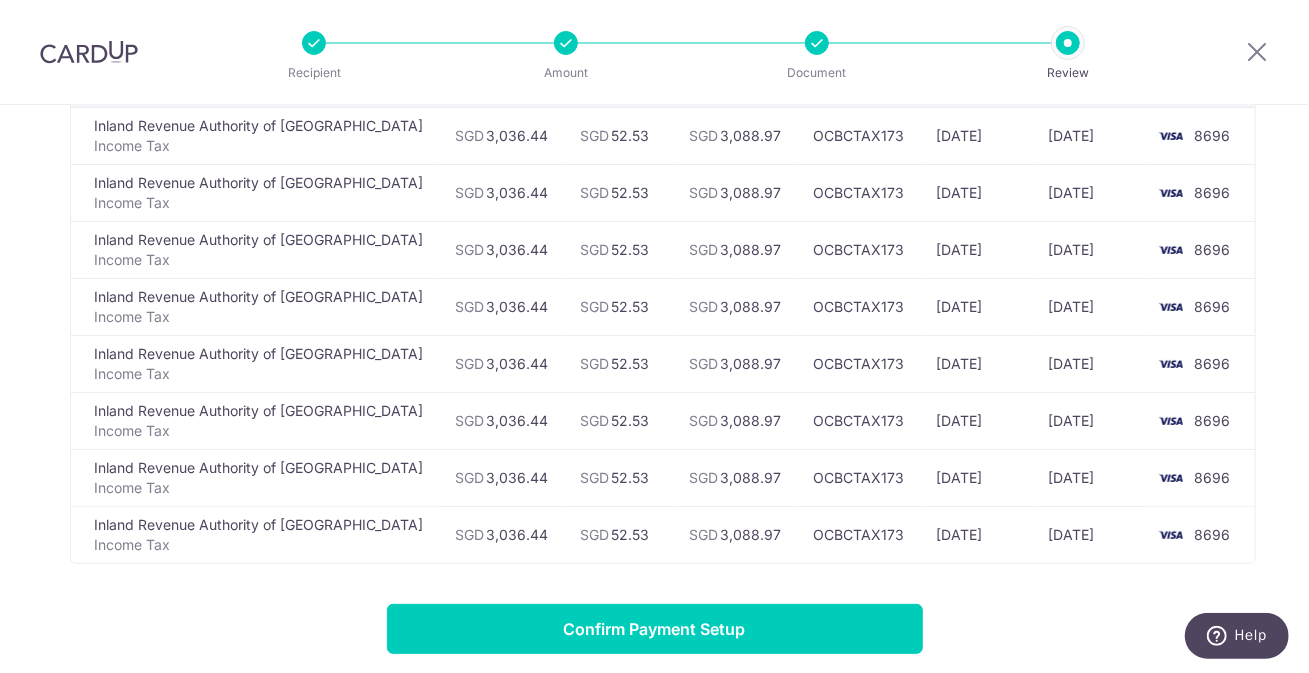click on "Confirm Payment Setup" at bounding box center (655, 629) 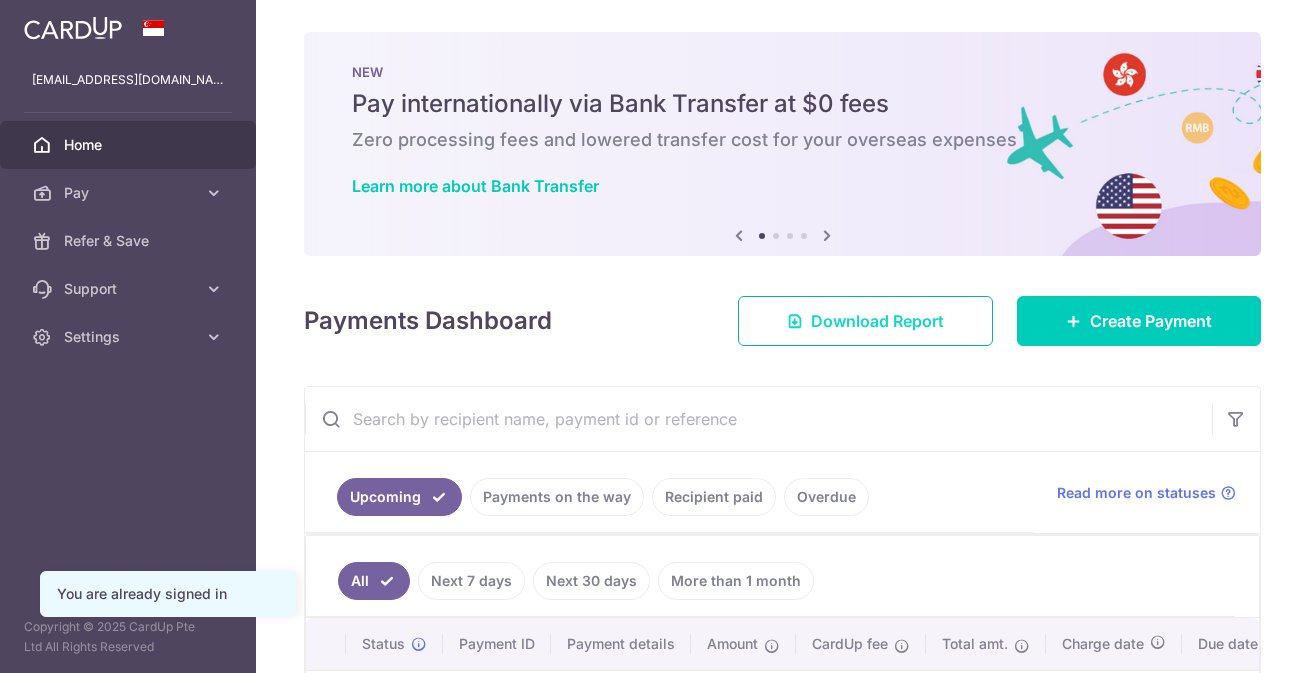 scroll, scrollTop: 0, scrollLeft: 0, axis: both 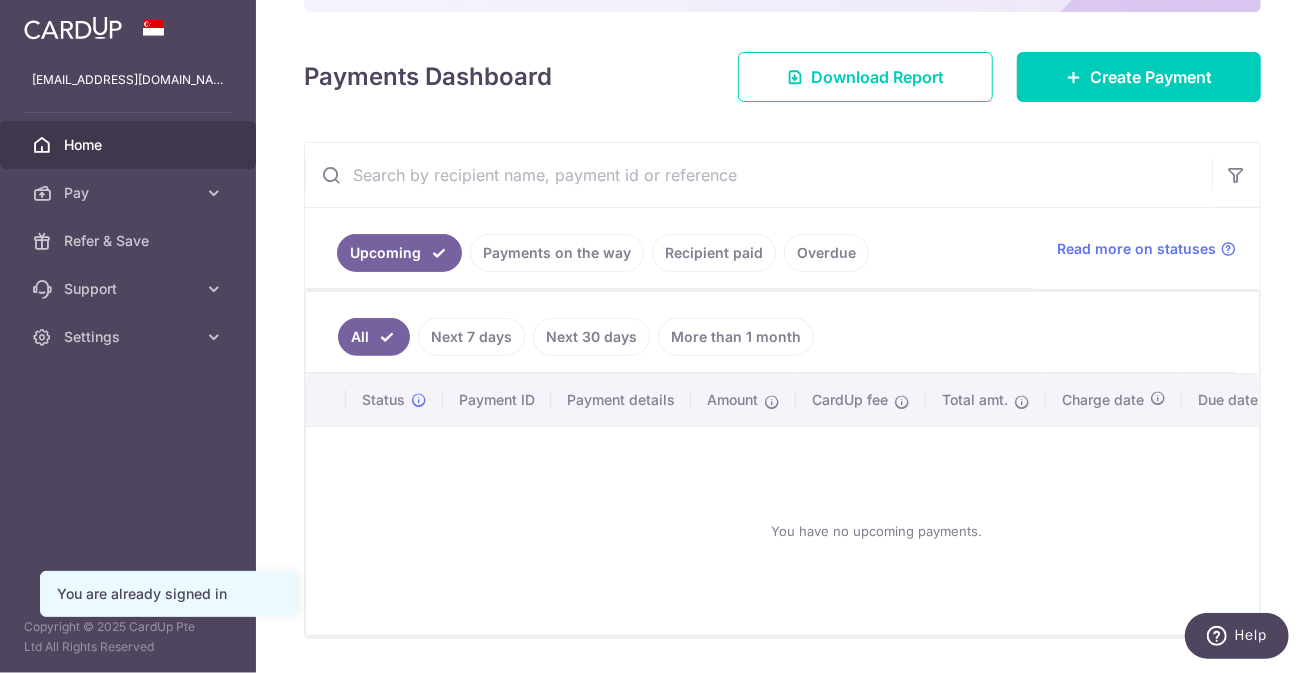 click on "Next 30 days" at bounding box center [591, 337] 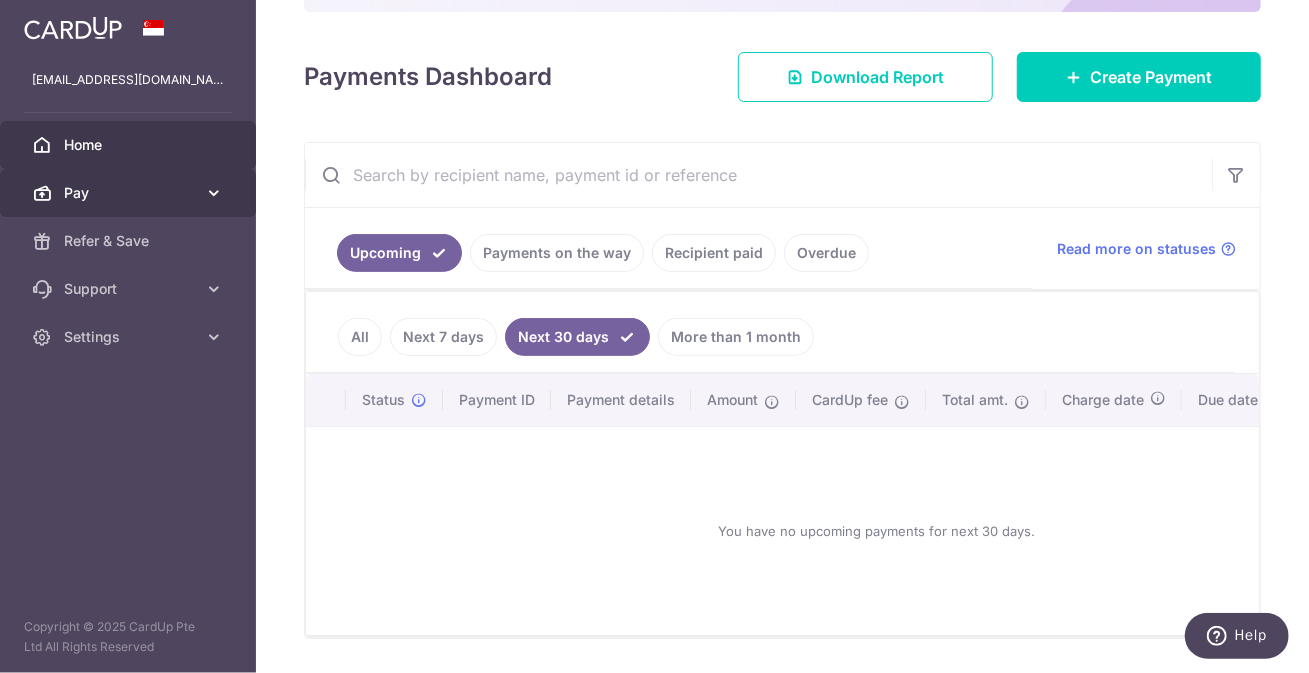 click on "Pay" at bounding box center [128, 193] 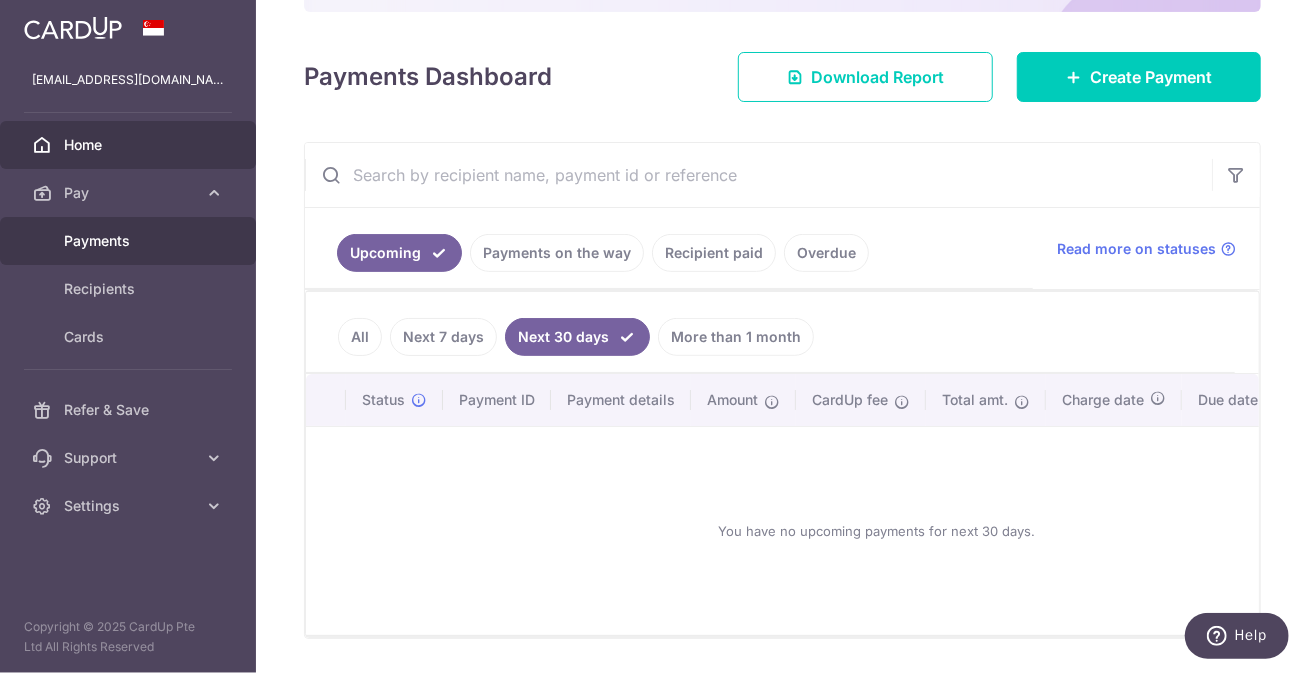 click on "Payments" at bounding box center [130, 241] 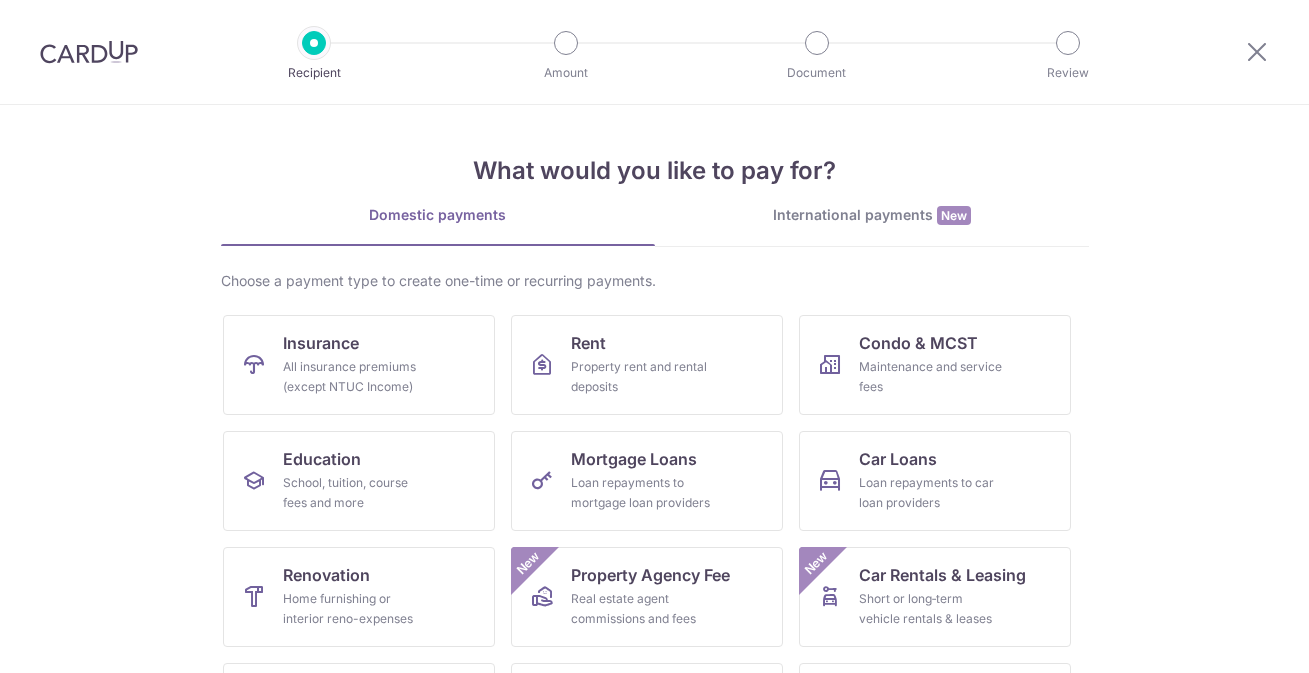 scroll, scrollTop: 0, scrollLeft: 0, axis: both 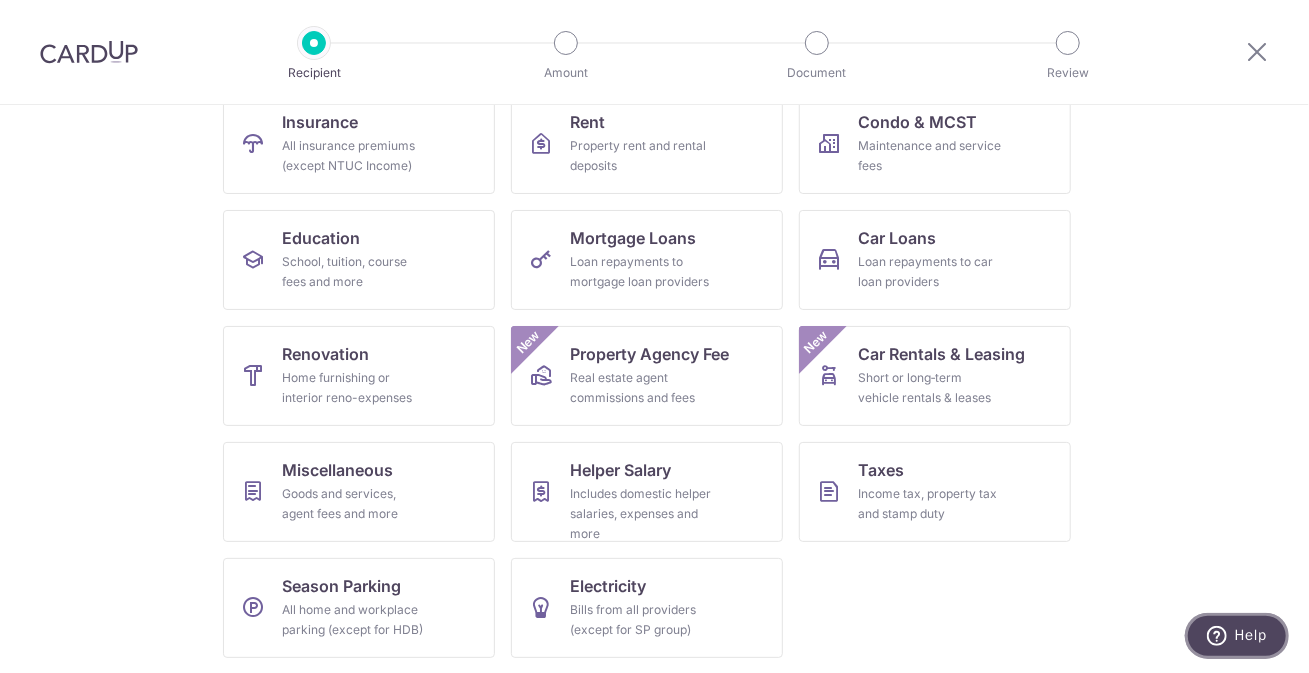 click 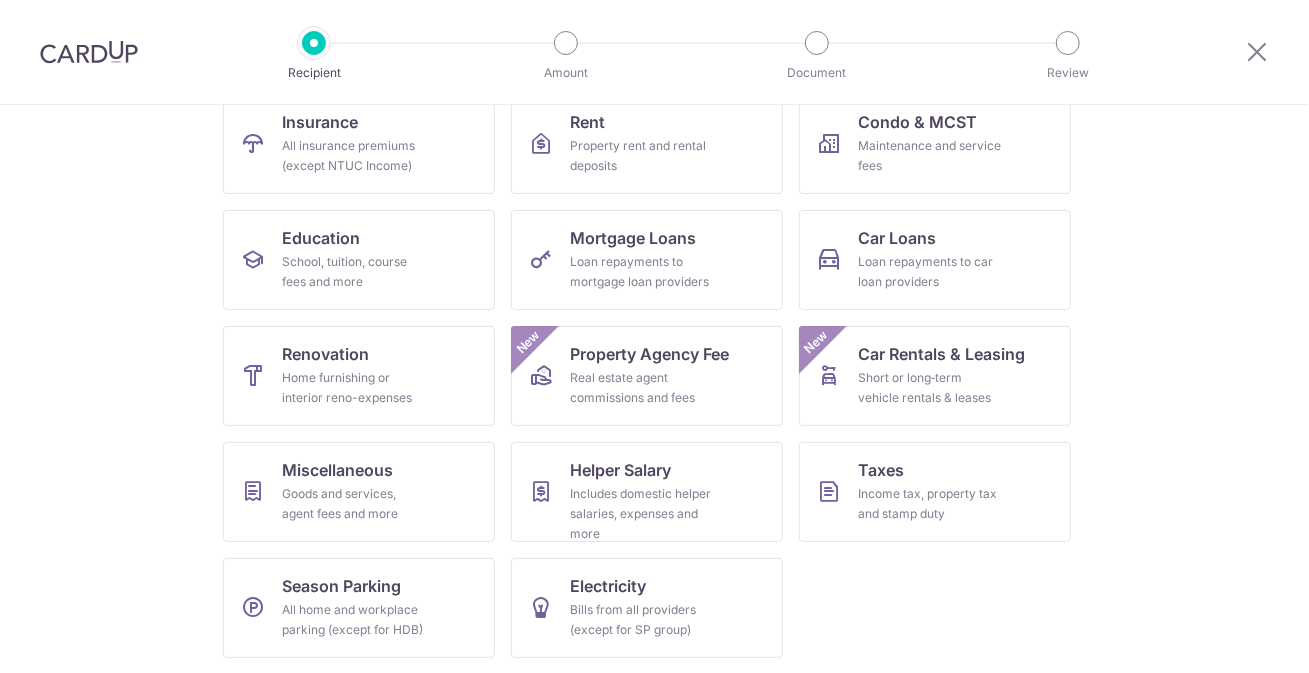 scroll, scrollTop: 0, scrollLeft: 0, axis: both 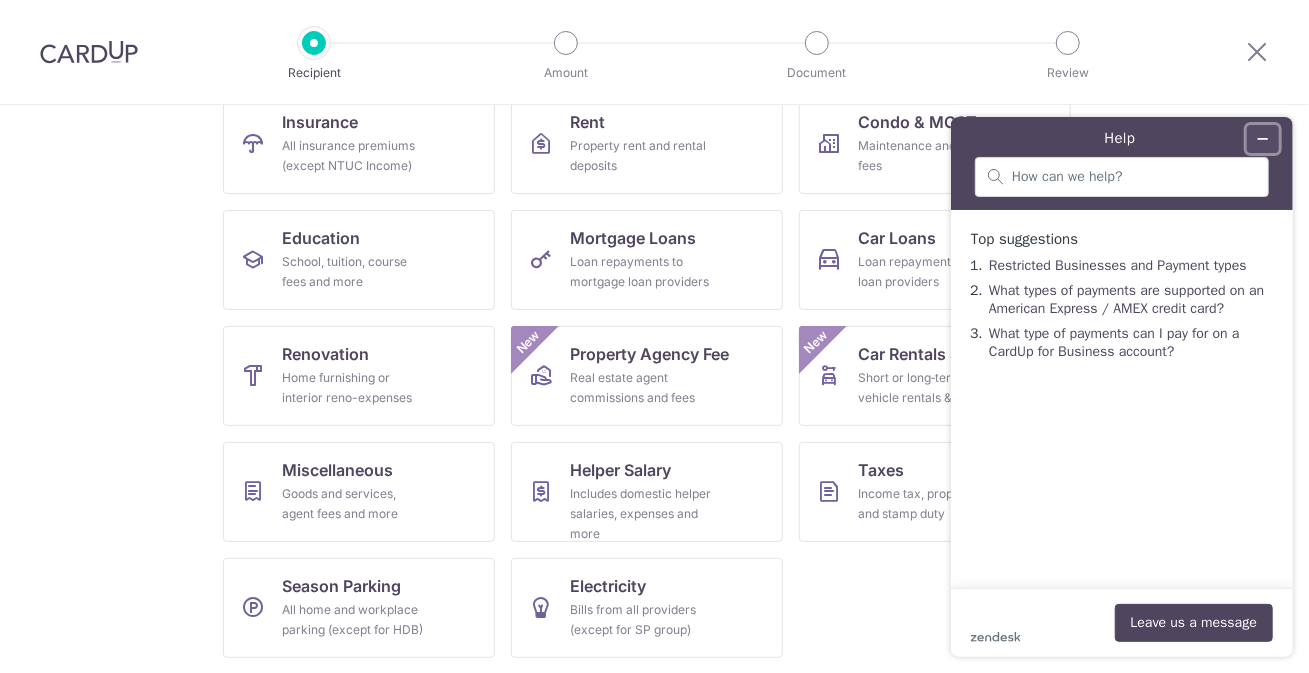 click 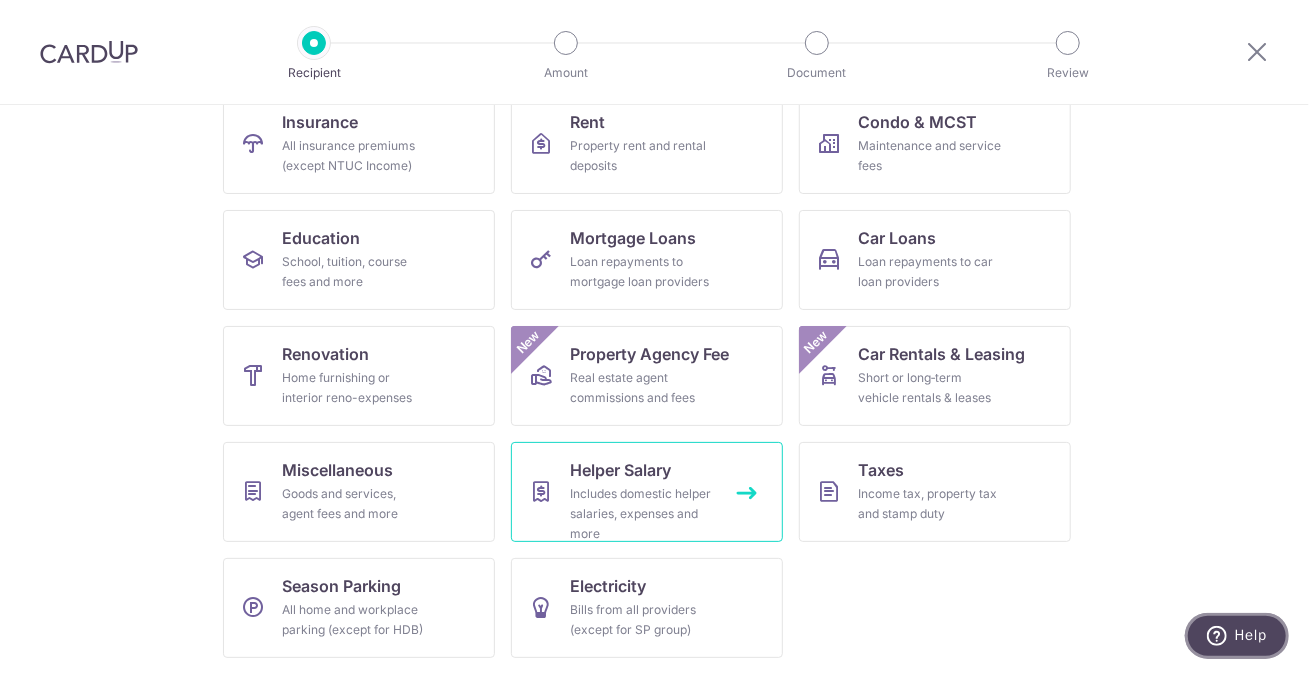 scroll, scrollTop: 0, scrollLeft: 0, axis: both 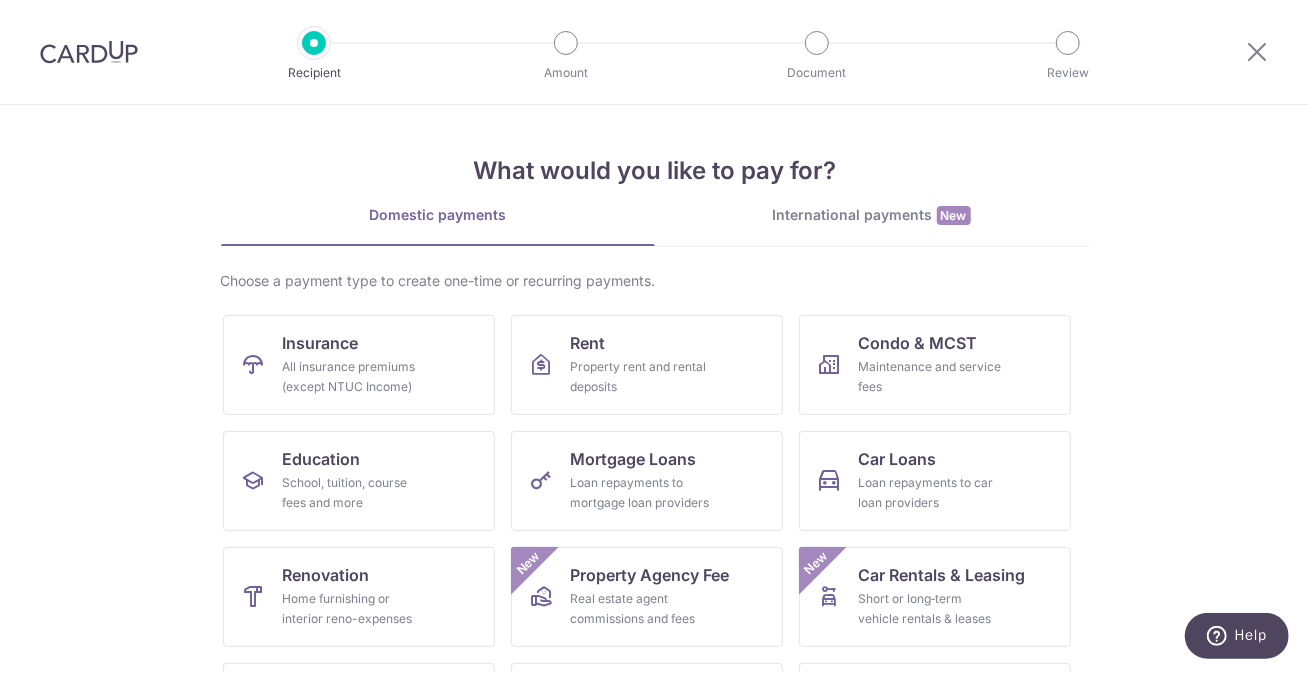 click at bounding box center [89, 52] 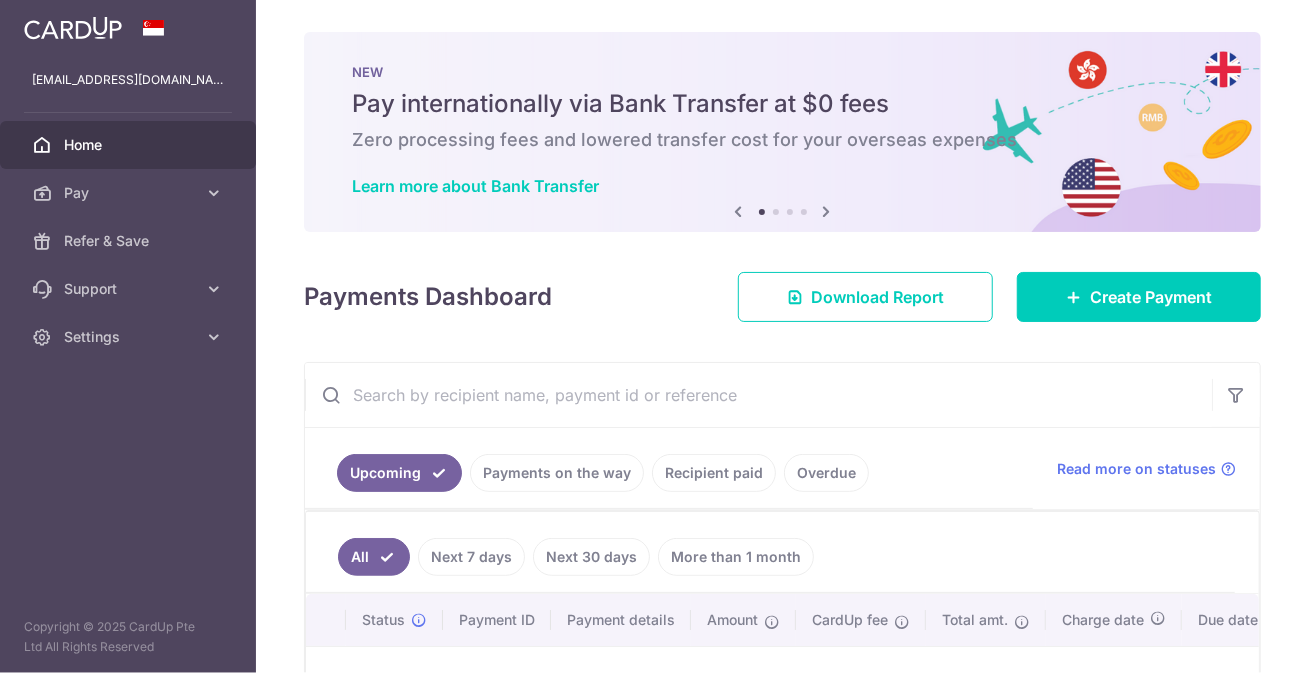 scroll, scrollTop: 0, scrollLeft: 0, axis: both 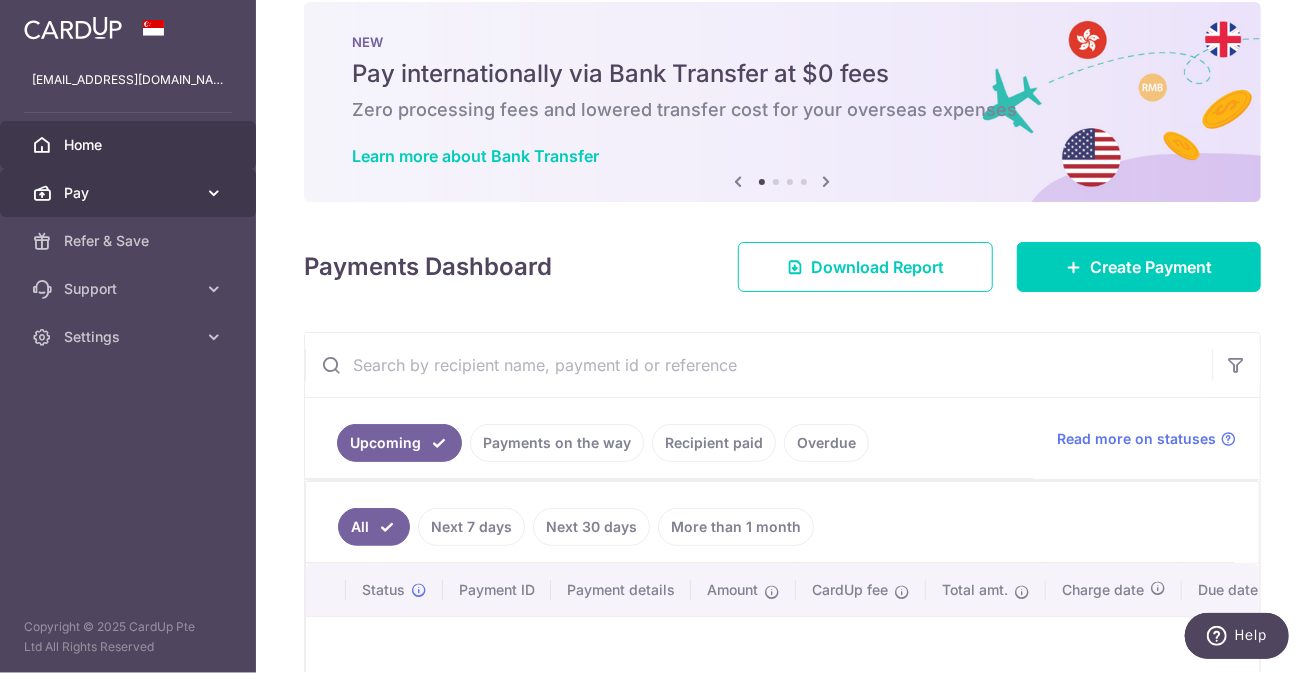 click at bounding box center (214, 193) 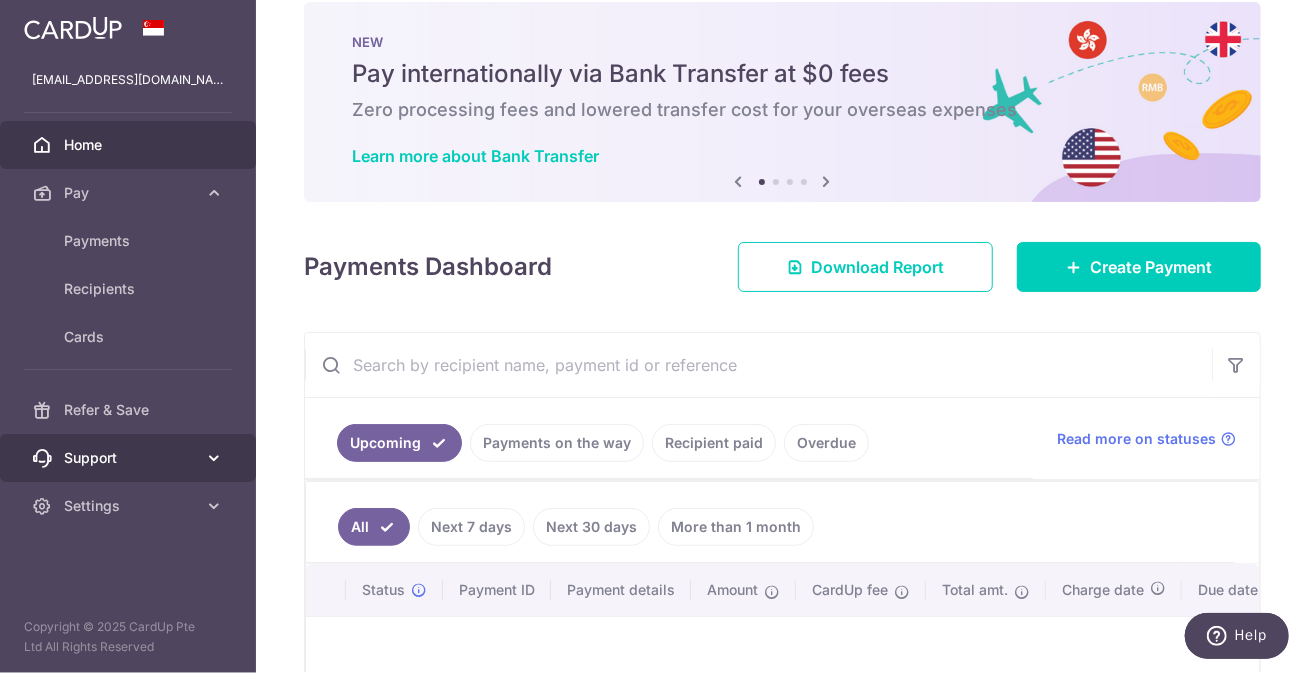 click at bounding box center [214, 458] 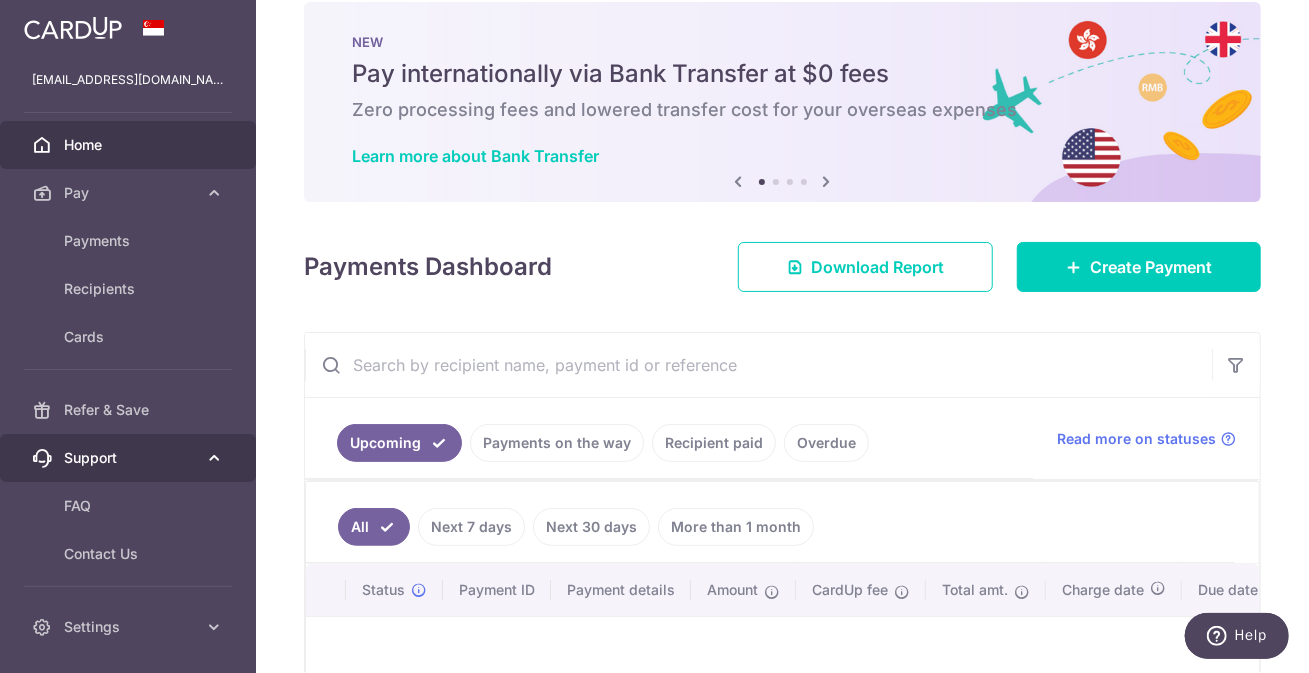 scroll, scrollTop: 57, scrollLeft: 0, axis: vertical 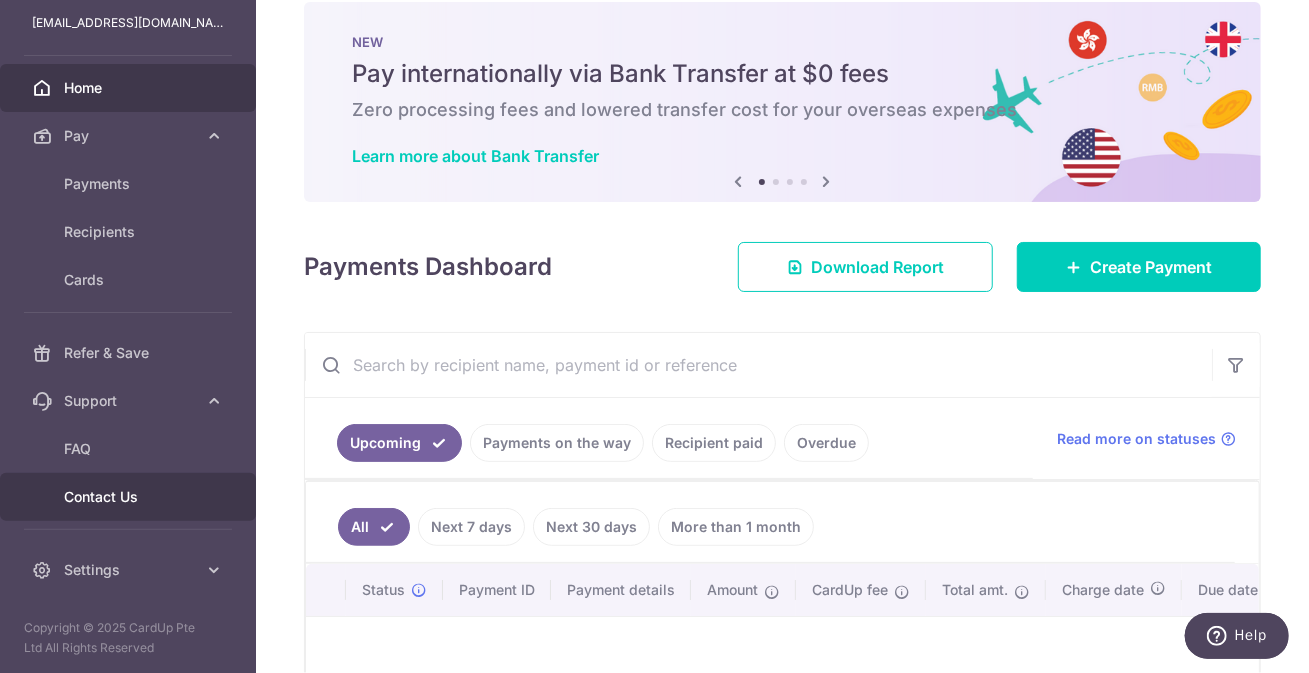 click on "Contact Us" at bounding box center (130, 497) 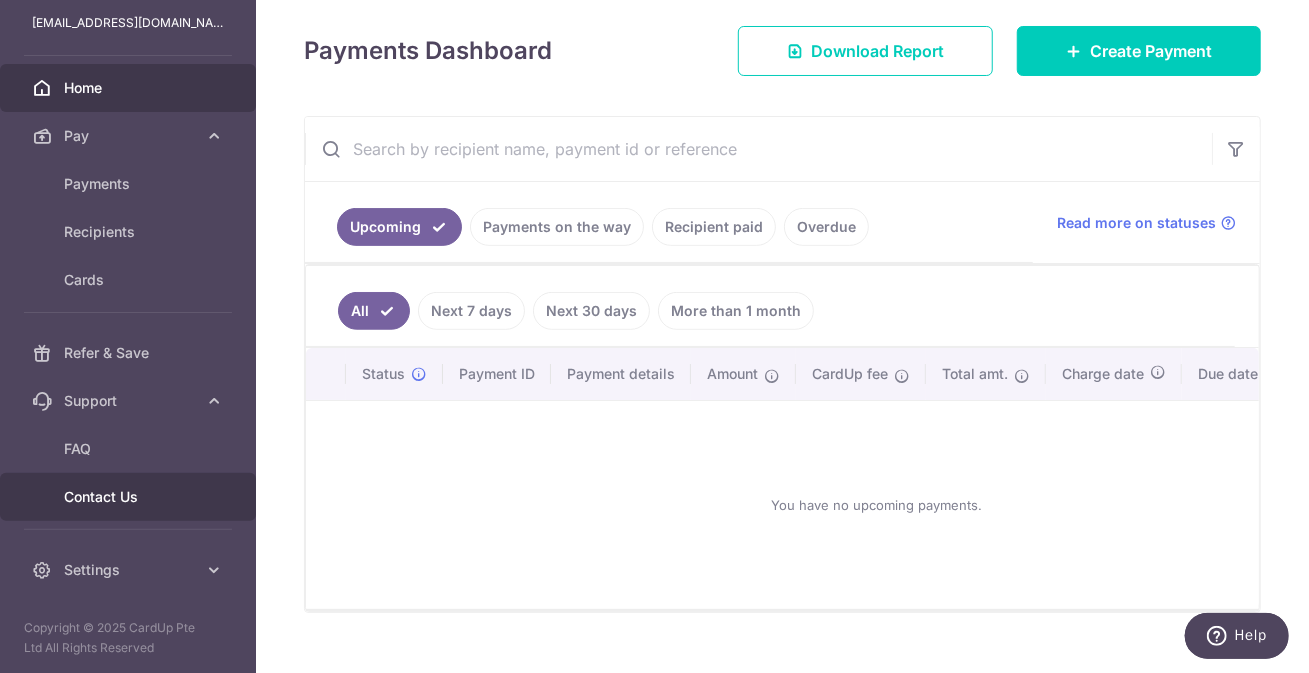 scroll, scrollTop: 252, scrollLeft: 0, axis: vertical 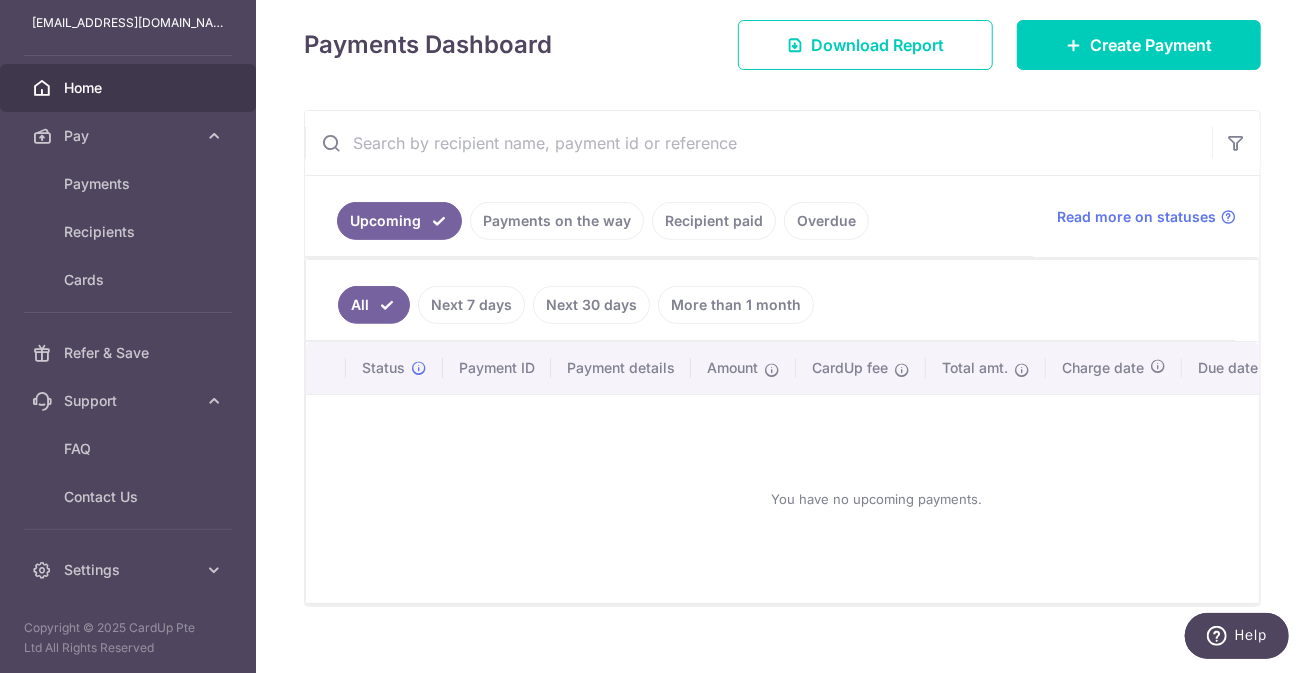 click on "Payments on the way" at bounding box center (557, 221) 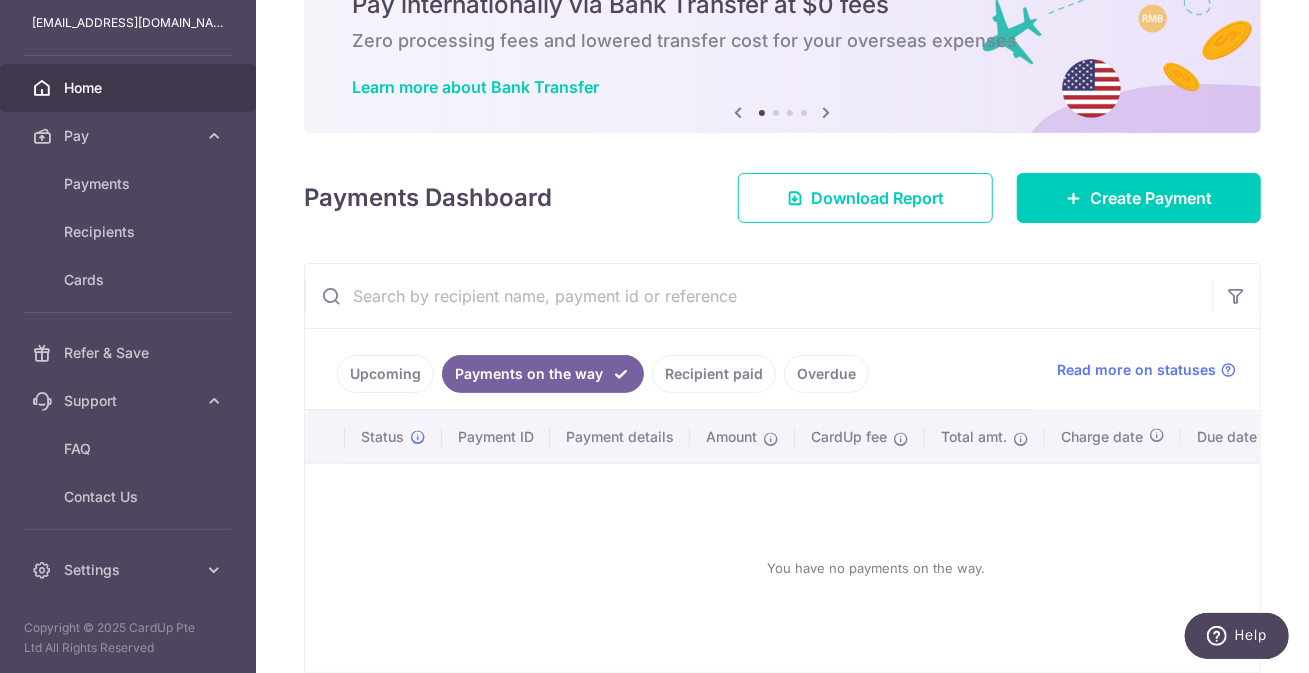 scroll, scrollTop: 203, scrollLeft: 0, axis: vertical 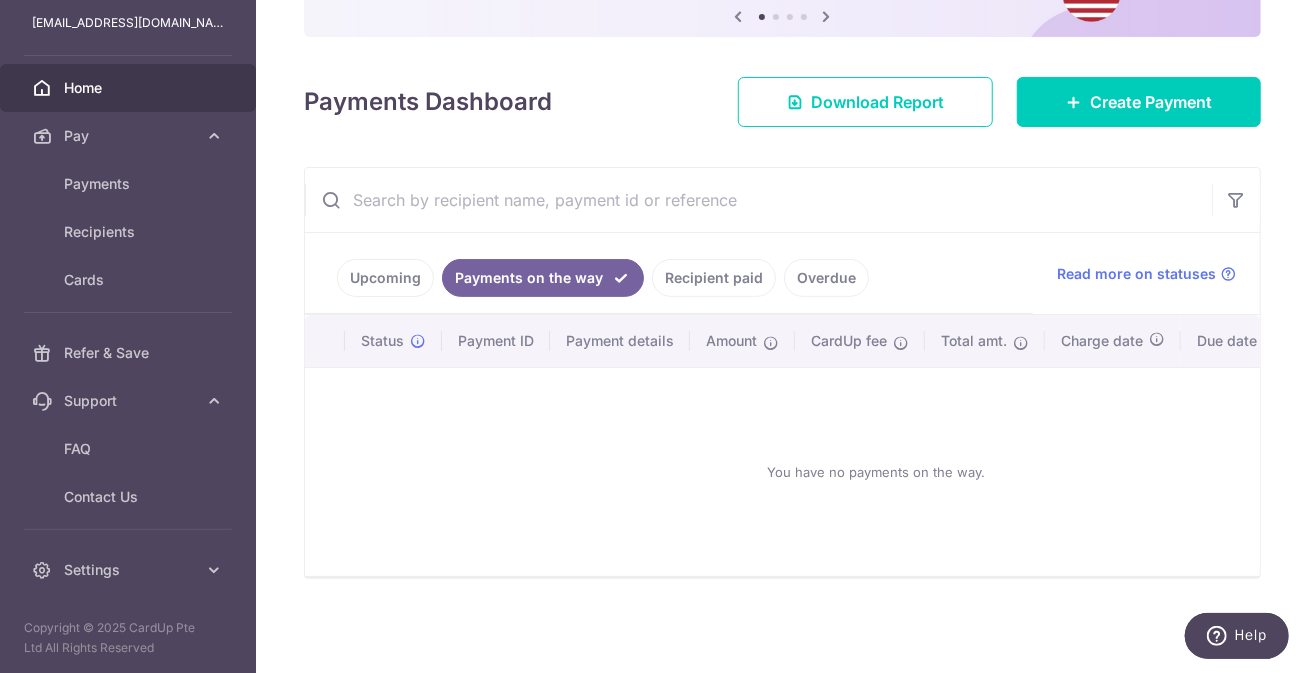 click on "Upcoming" at bounding box center [385, 278] 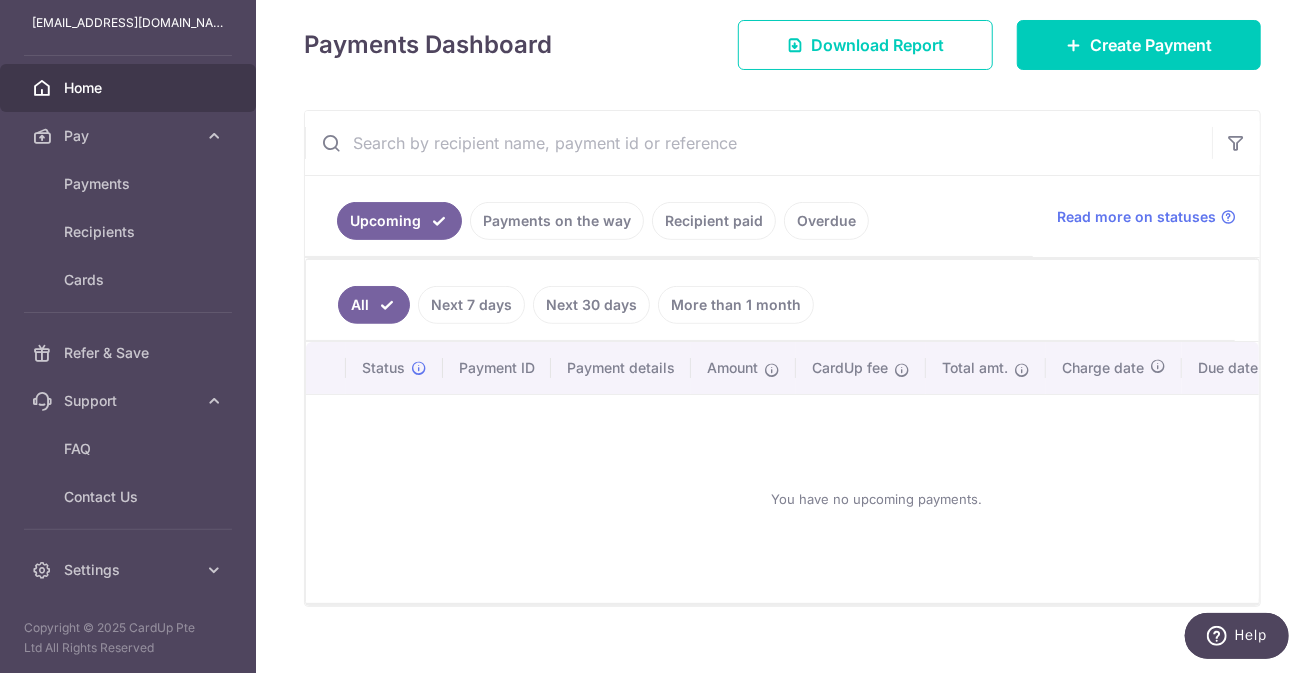 scroll, scrollTop: 288, scrollLeft: 0, axis: vertical 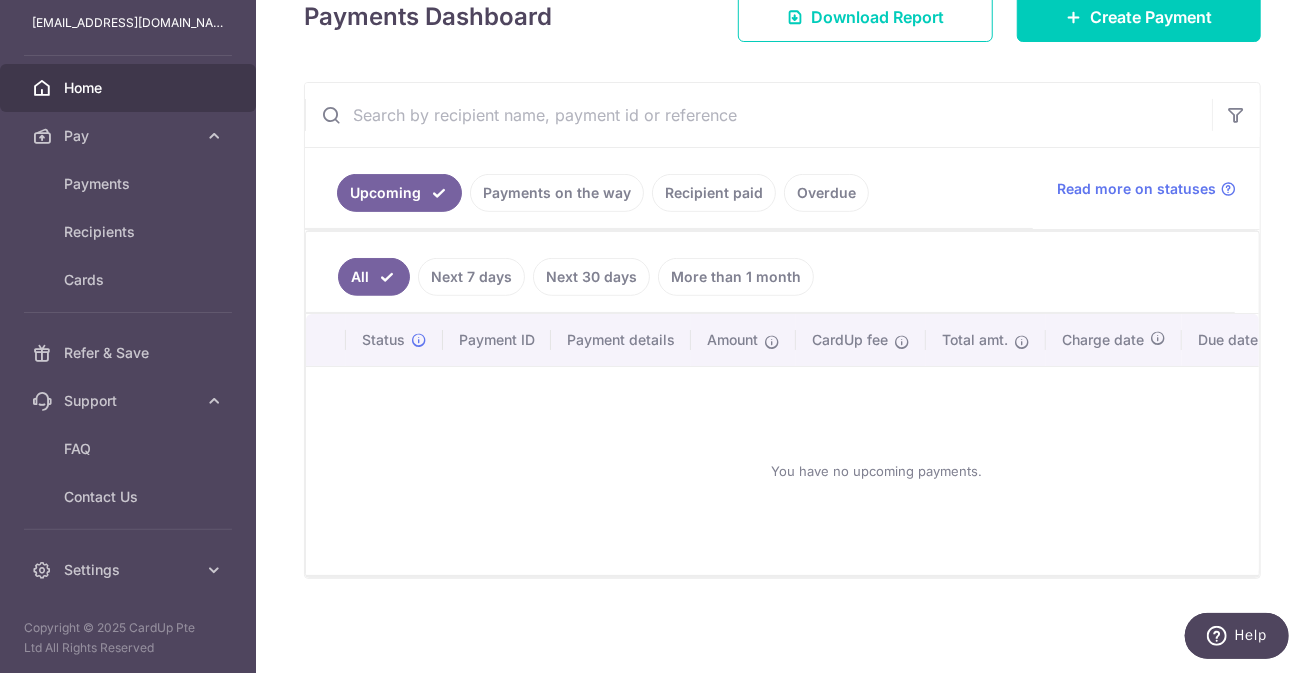 click on "More than 1 month" at bounding box center (736, 277) 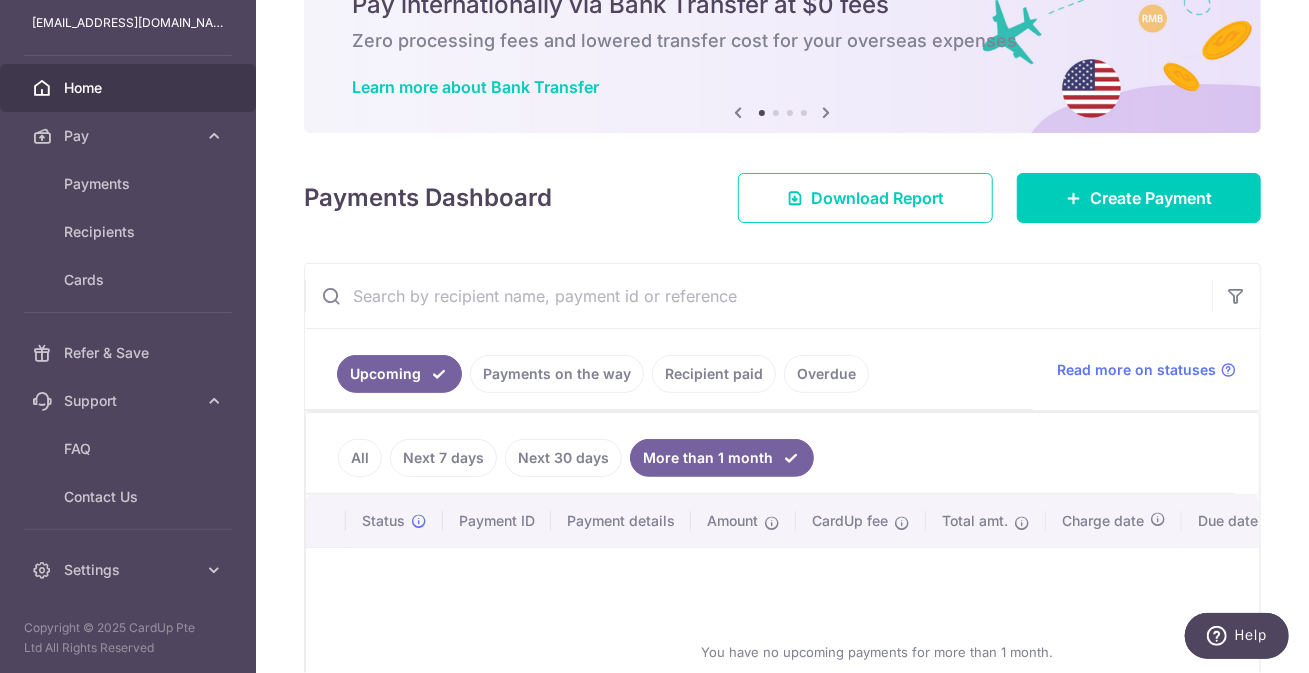 scroll, scrollTop: 288, scrollLeft: 0, axis: vertical 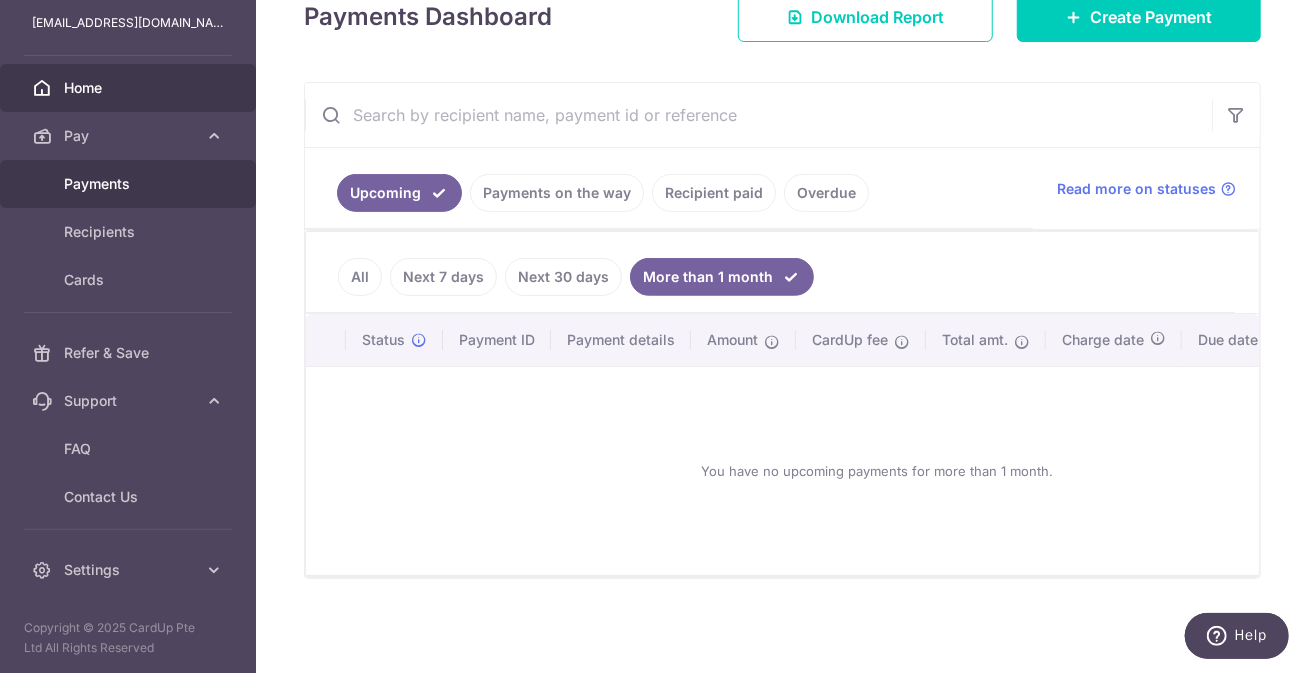 click on "Payments" at bounding box center [128, 184] 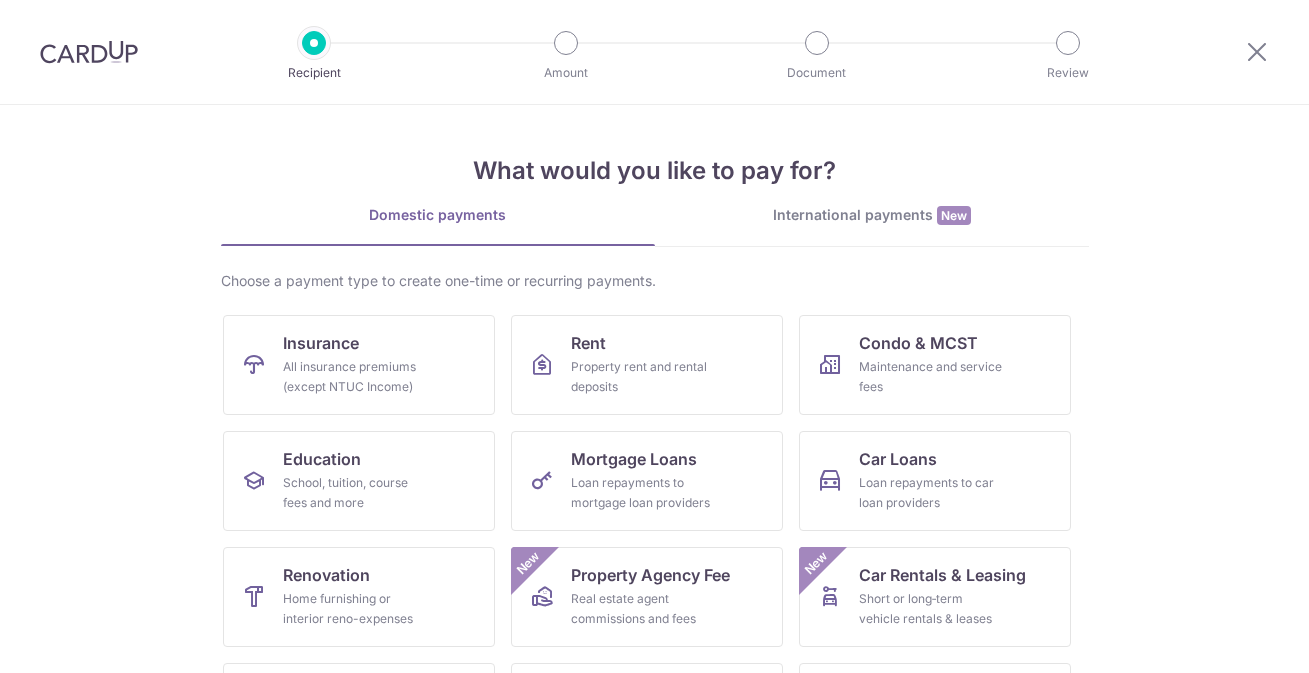 scroll, scrollTop: 0, scrollLeft: 0, axis: both 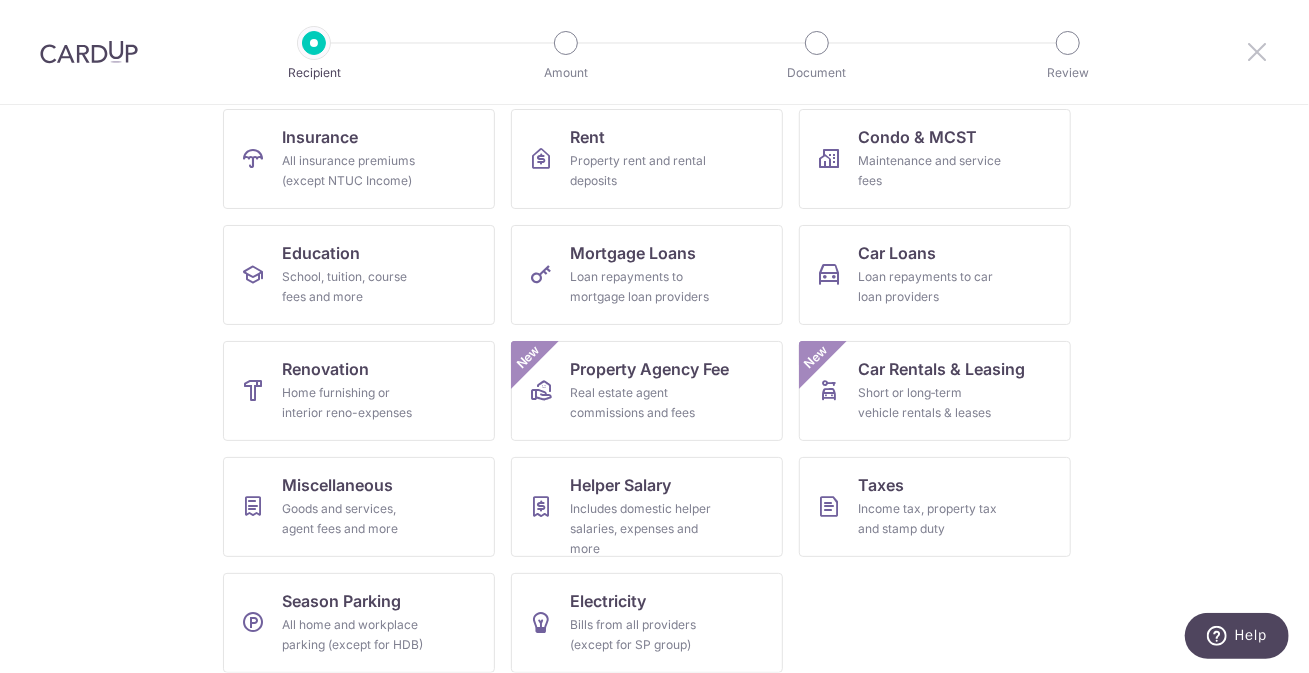 click at bounding box center (1257, 51) 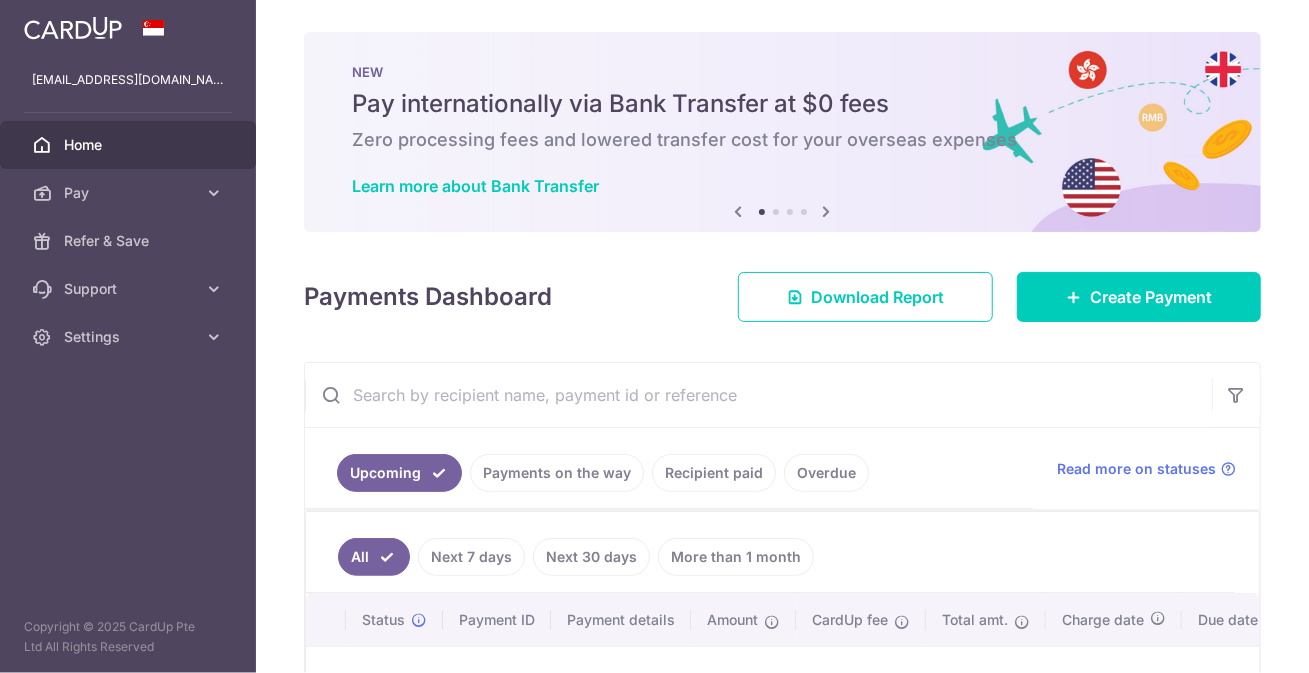 scroll, scrollTop: 0, scrollLeft: 0, axis: both 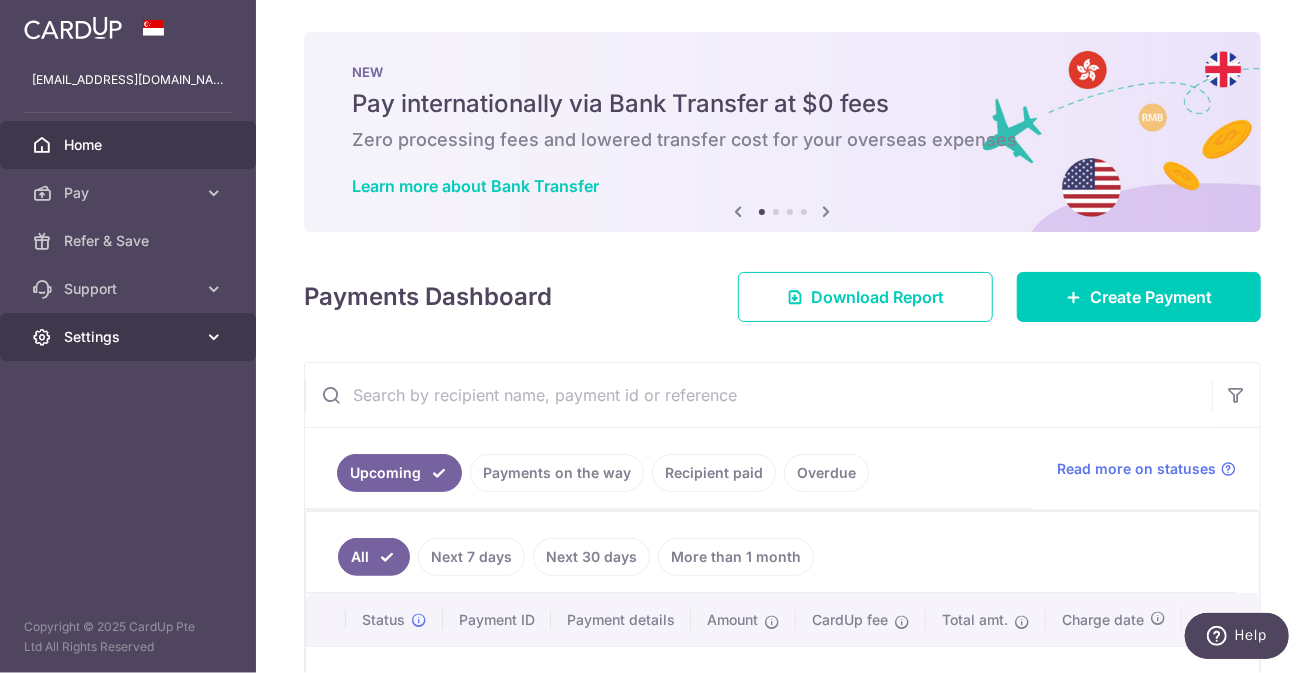 click at bounding box center [214, 337] 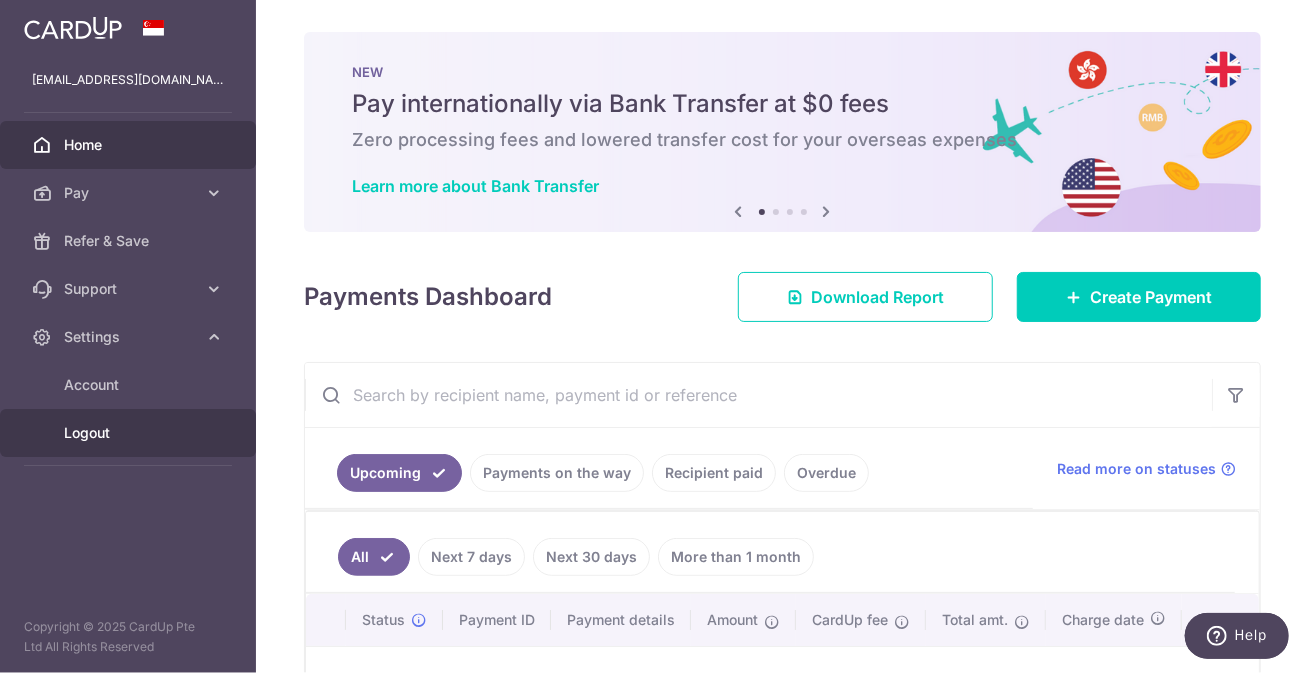 click on "Logout" at bounding box center (130, 433) 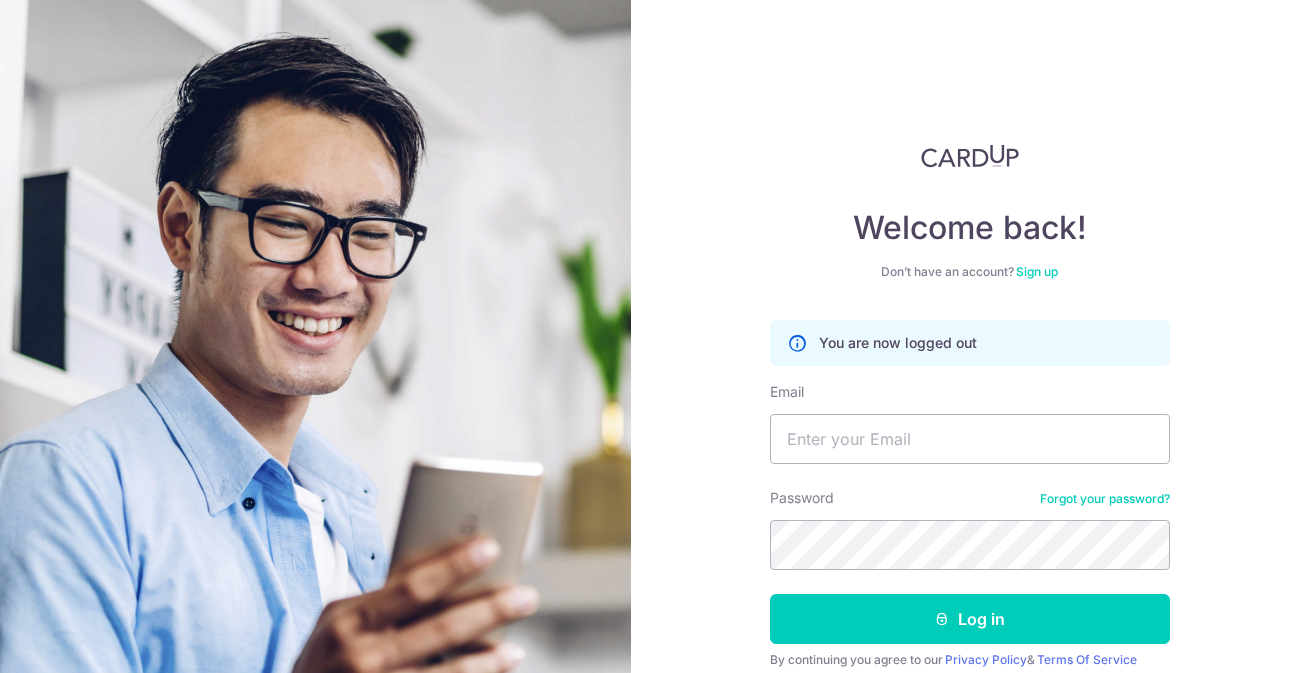 scroll, scrollTop: 0, scrollLeft: 0, axis: both 